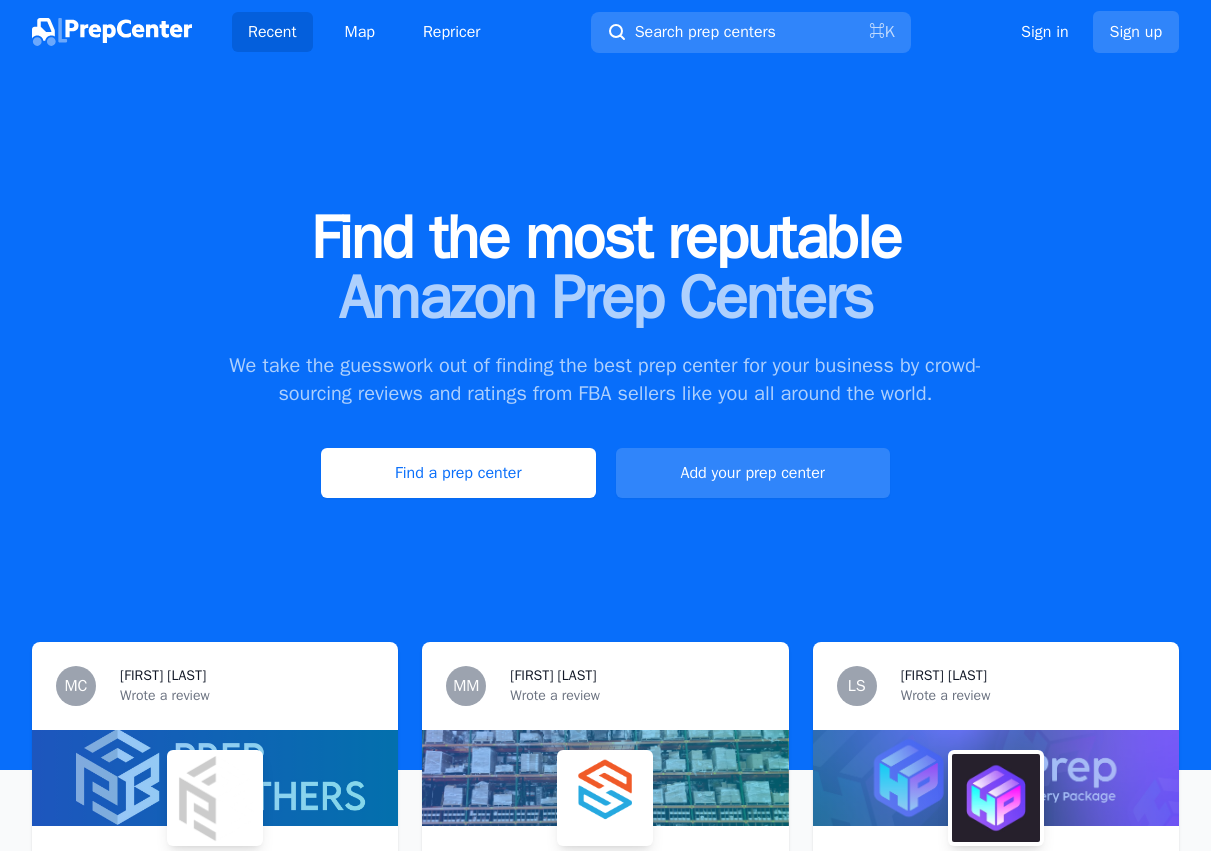 scroll, scrollTop: 0, scrollLeft: 0, axis: both 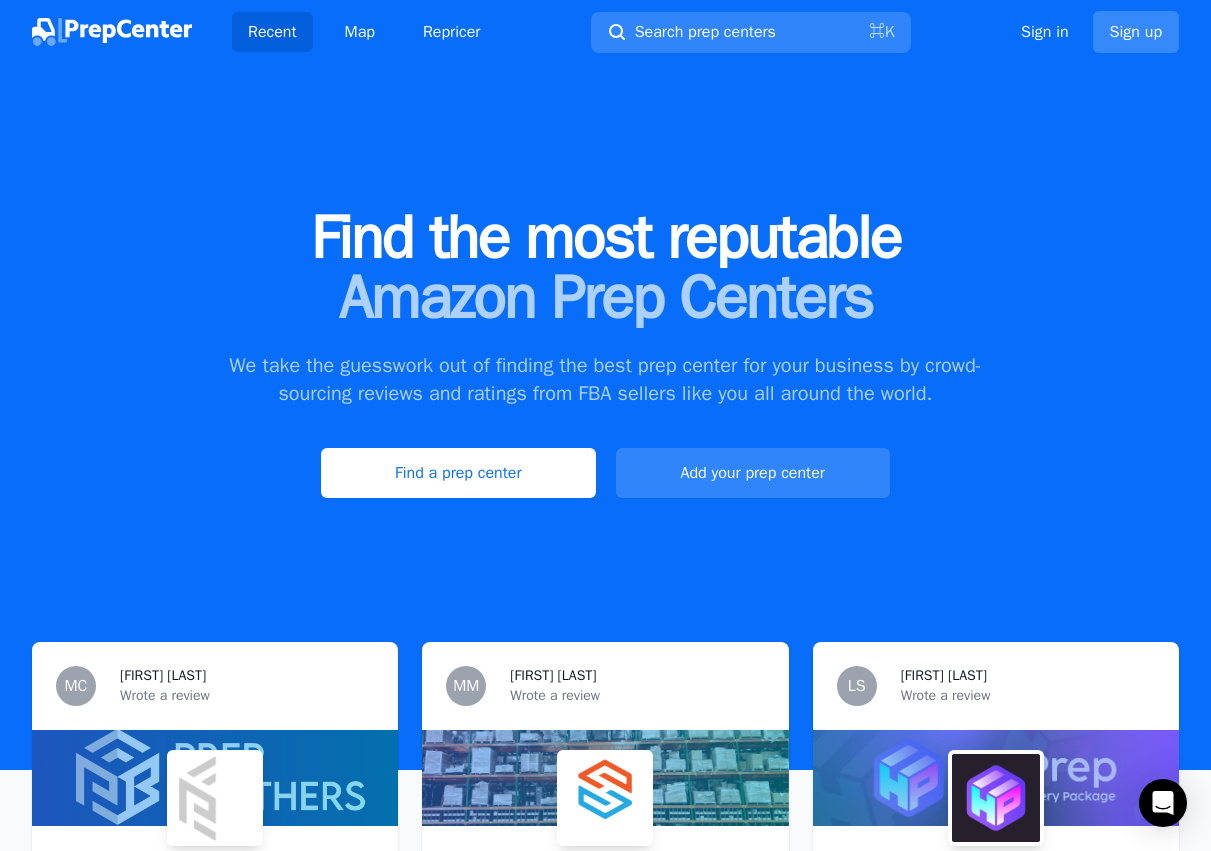 click on "Sign up" at bounding box center [1136, 32] 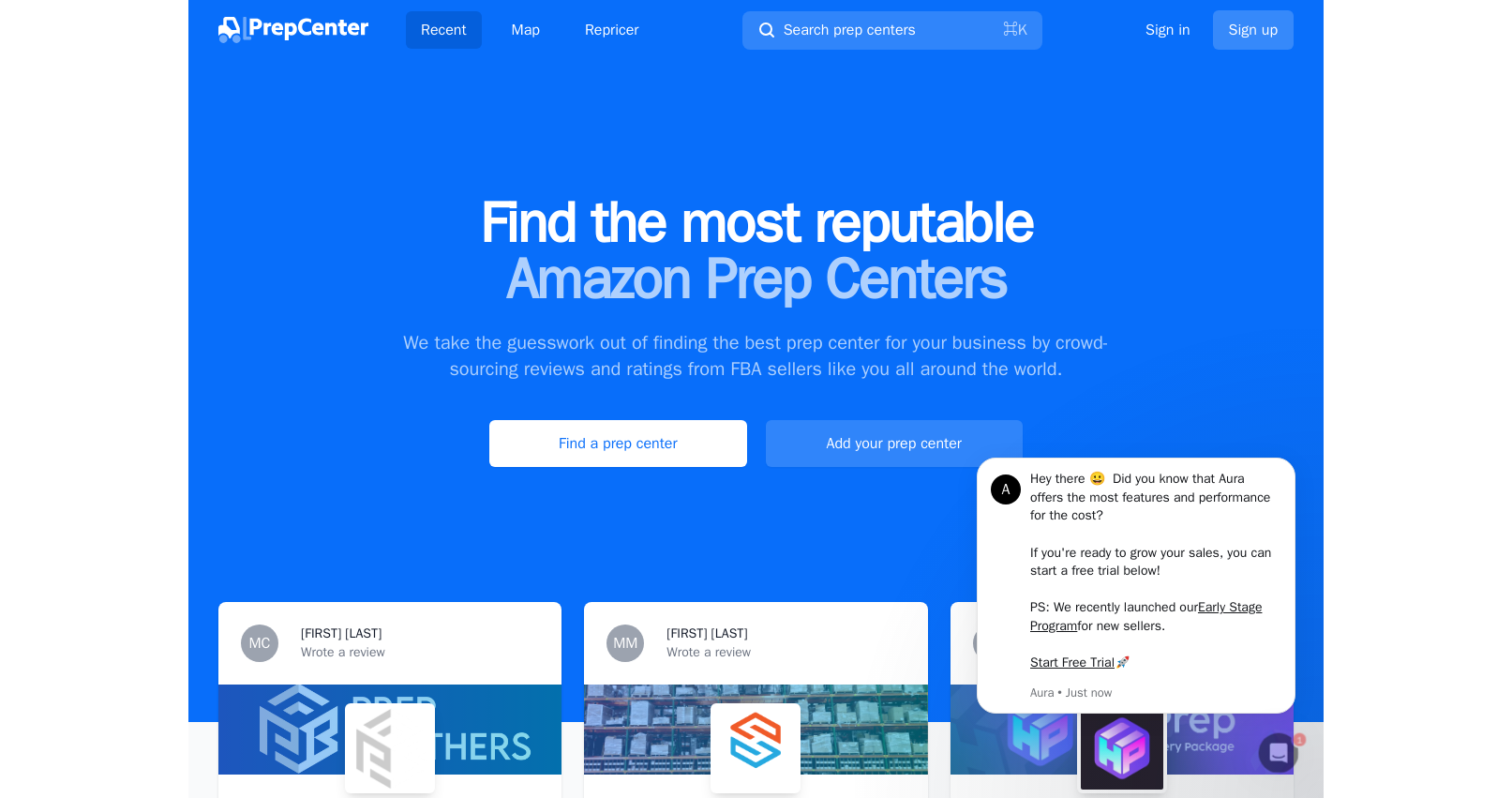 scroll, scrollTop: 0, scrollLeft: 0, axis: both 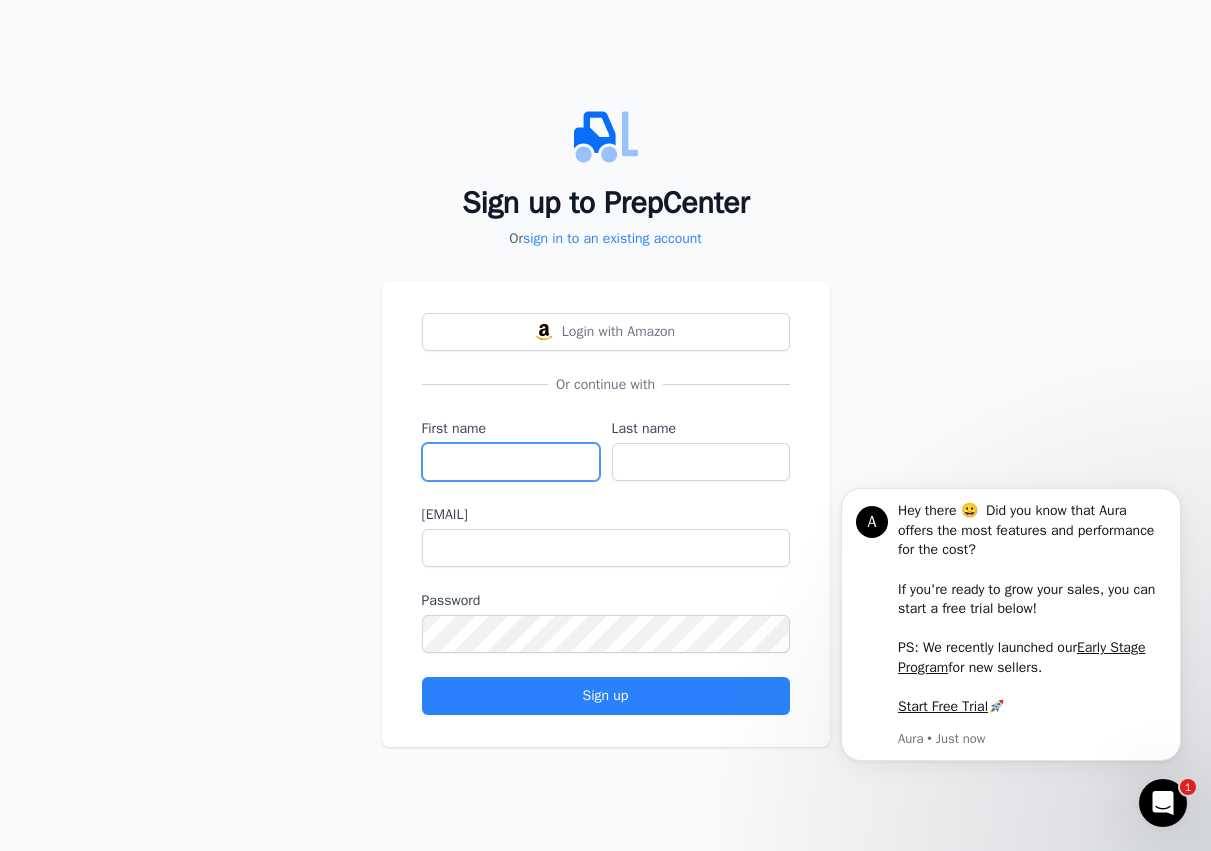 click on "First name" at bounding box center [511, 462] 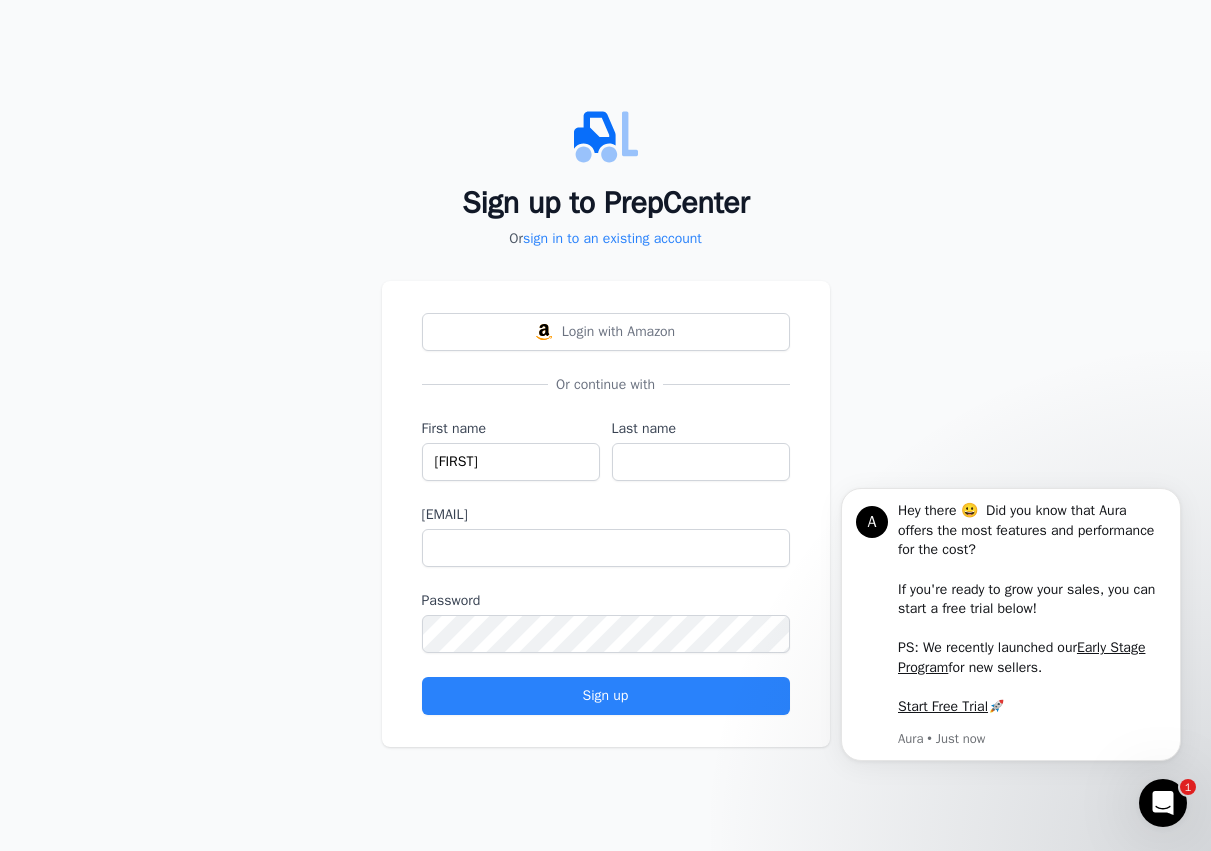 type on "[LAST]" 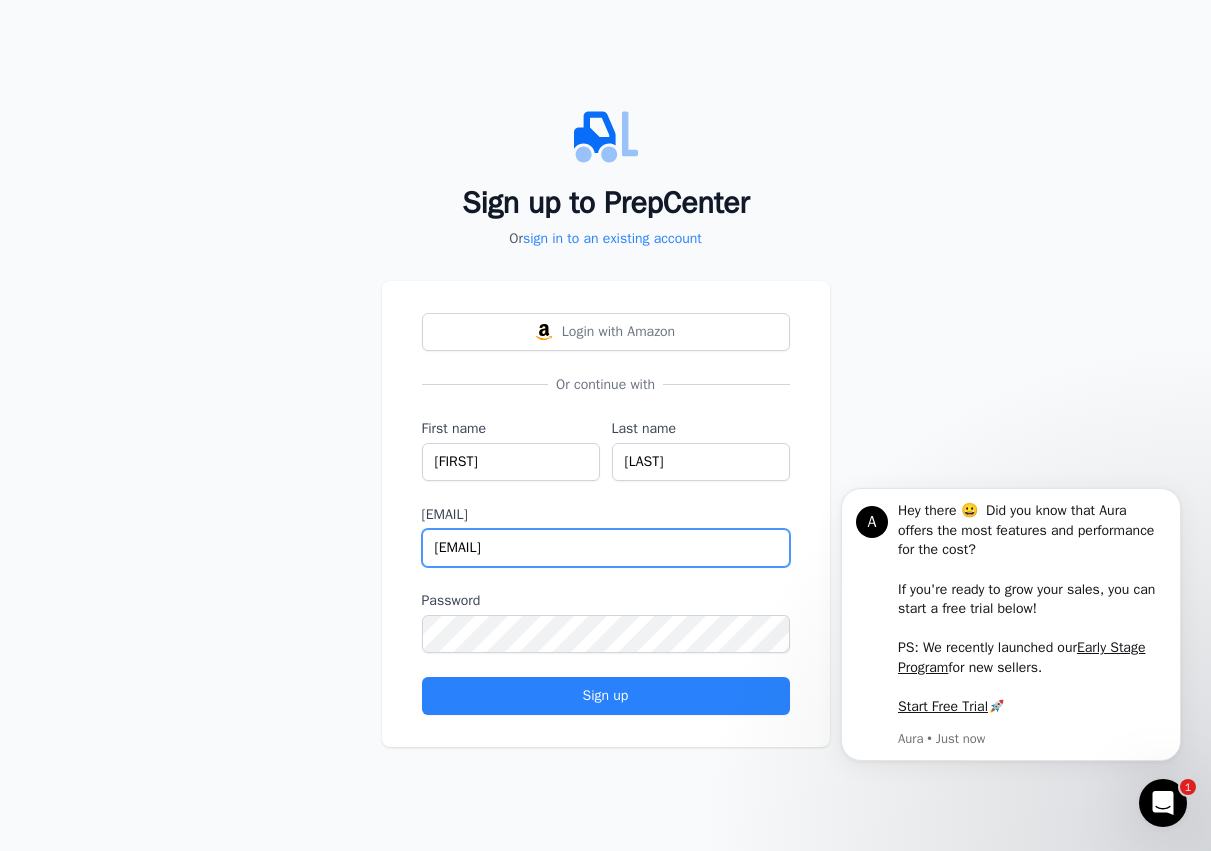 drag, startPoint x: 585, startPoint y: 544, endPoint x: 429, endPoint y: 537, distance: 156.15697 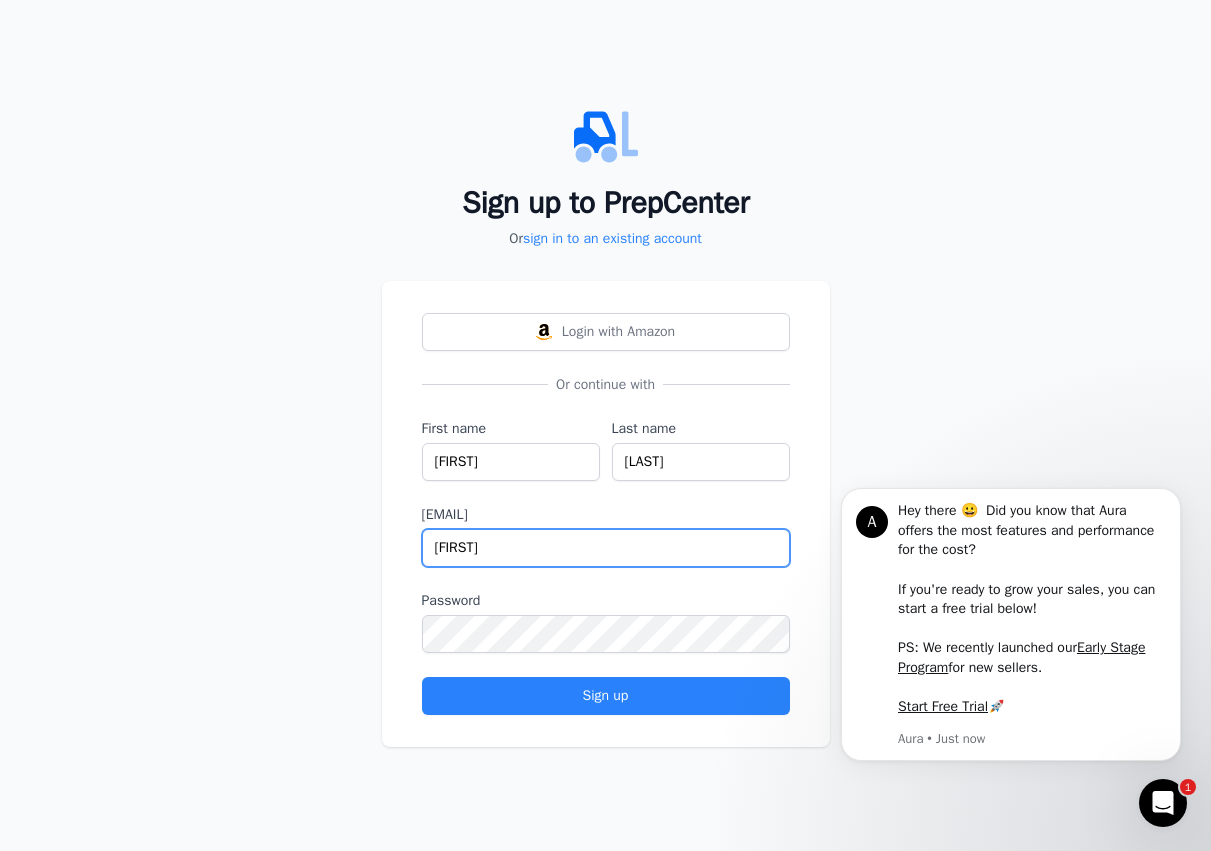 type on "[EMAIL]" 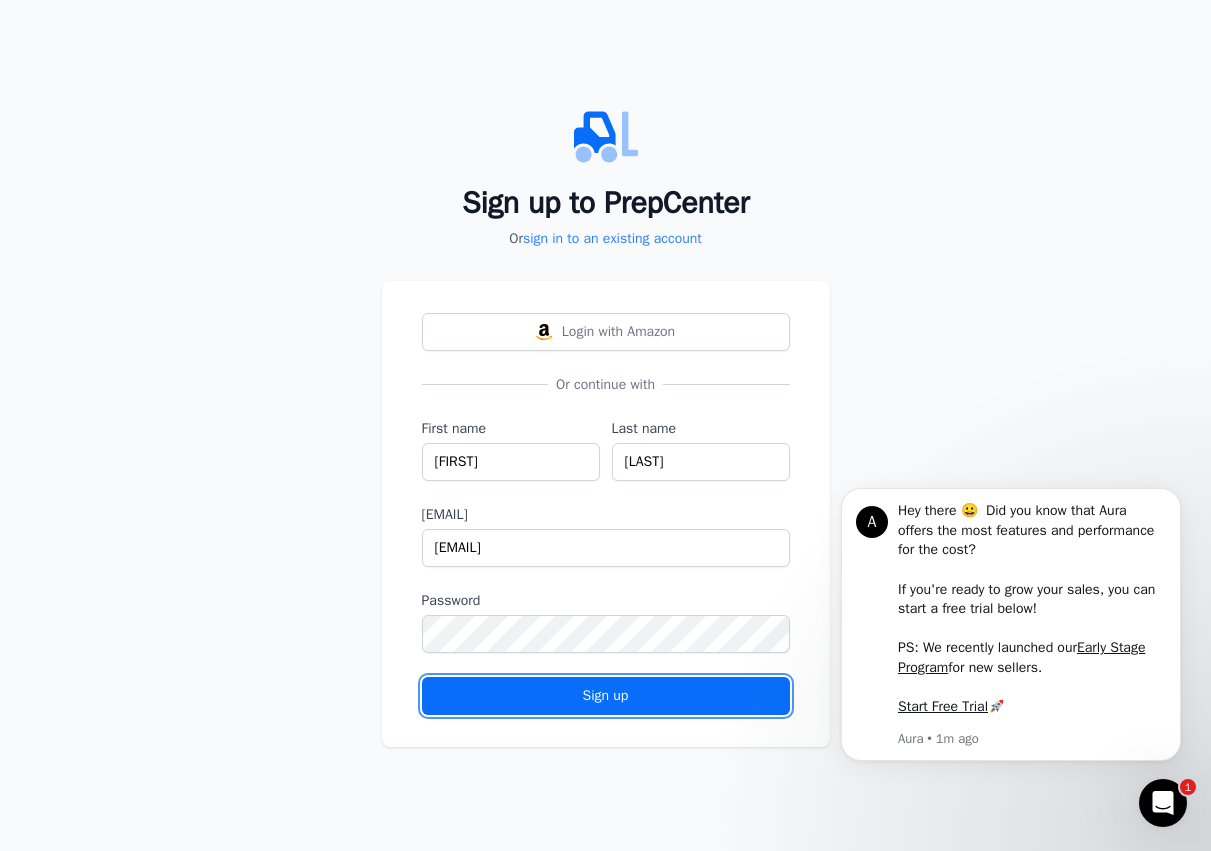 click on "Sign up" at bounding box center [606, 696] 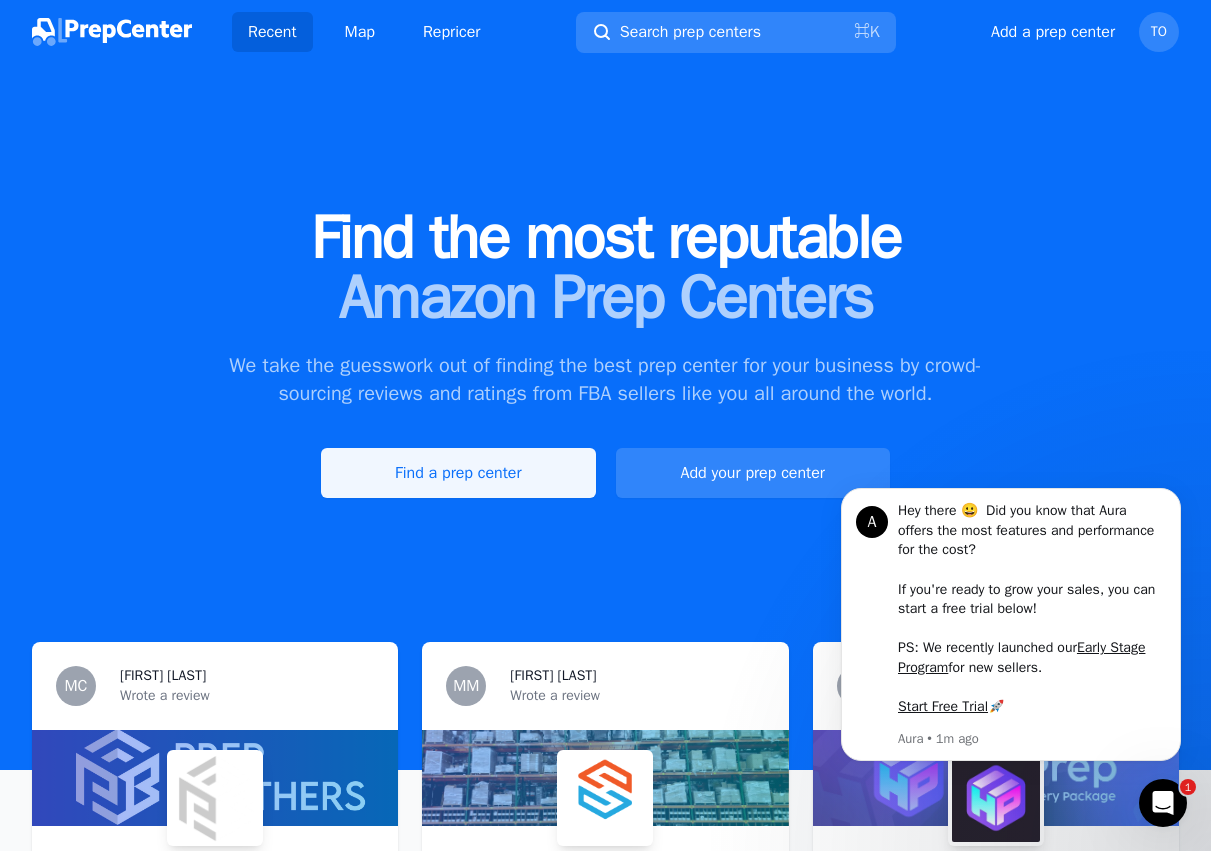 click on "Find a prep center" at bounding box center (458, 473) 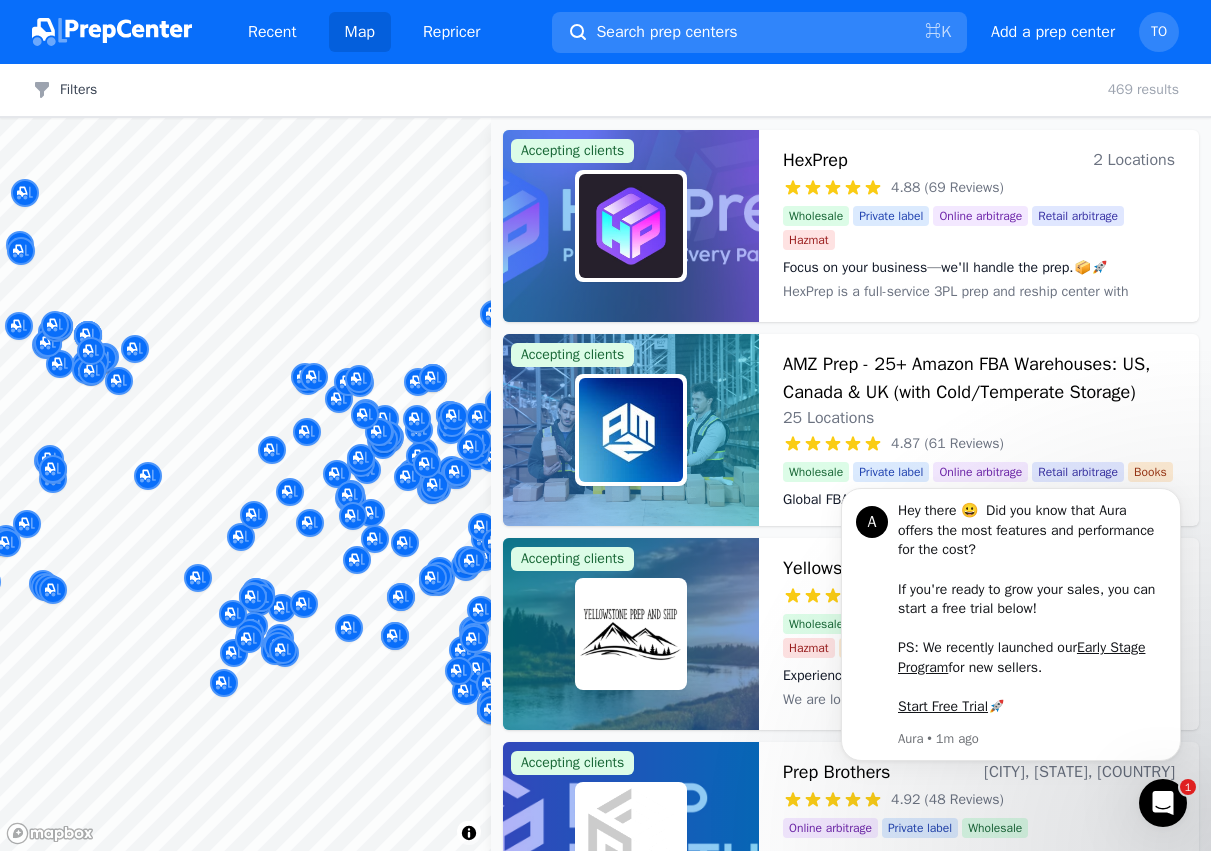 click at bounding box center (361, 437) 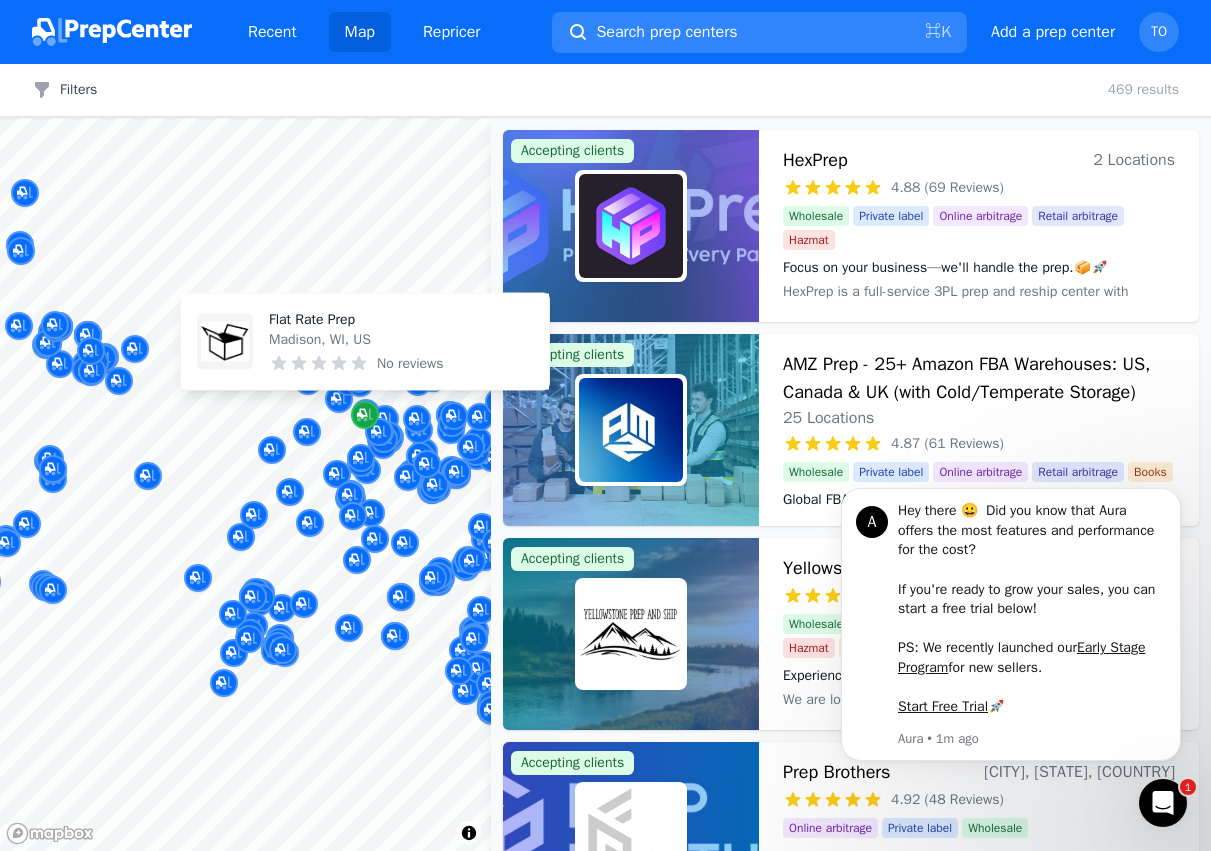 click 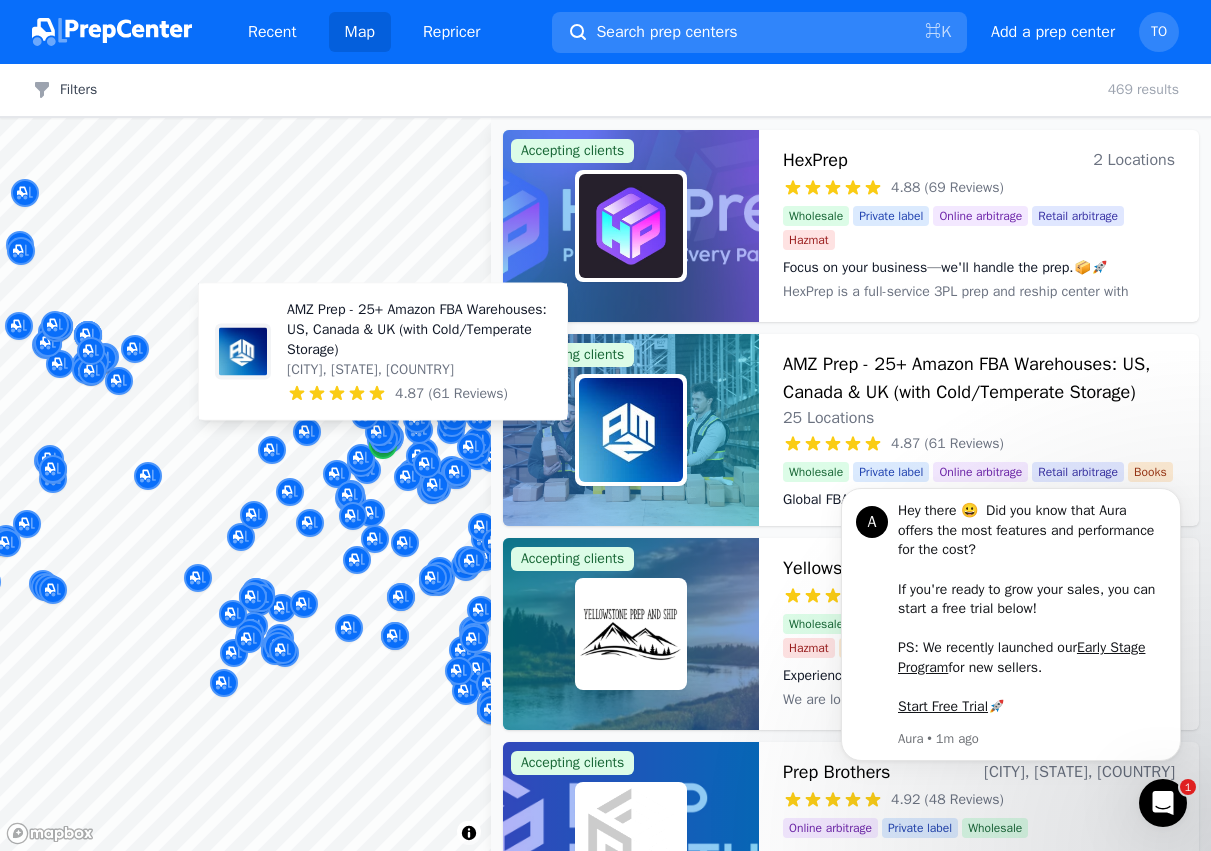 click at bounding box center (383, 445) 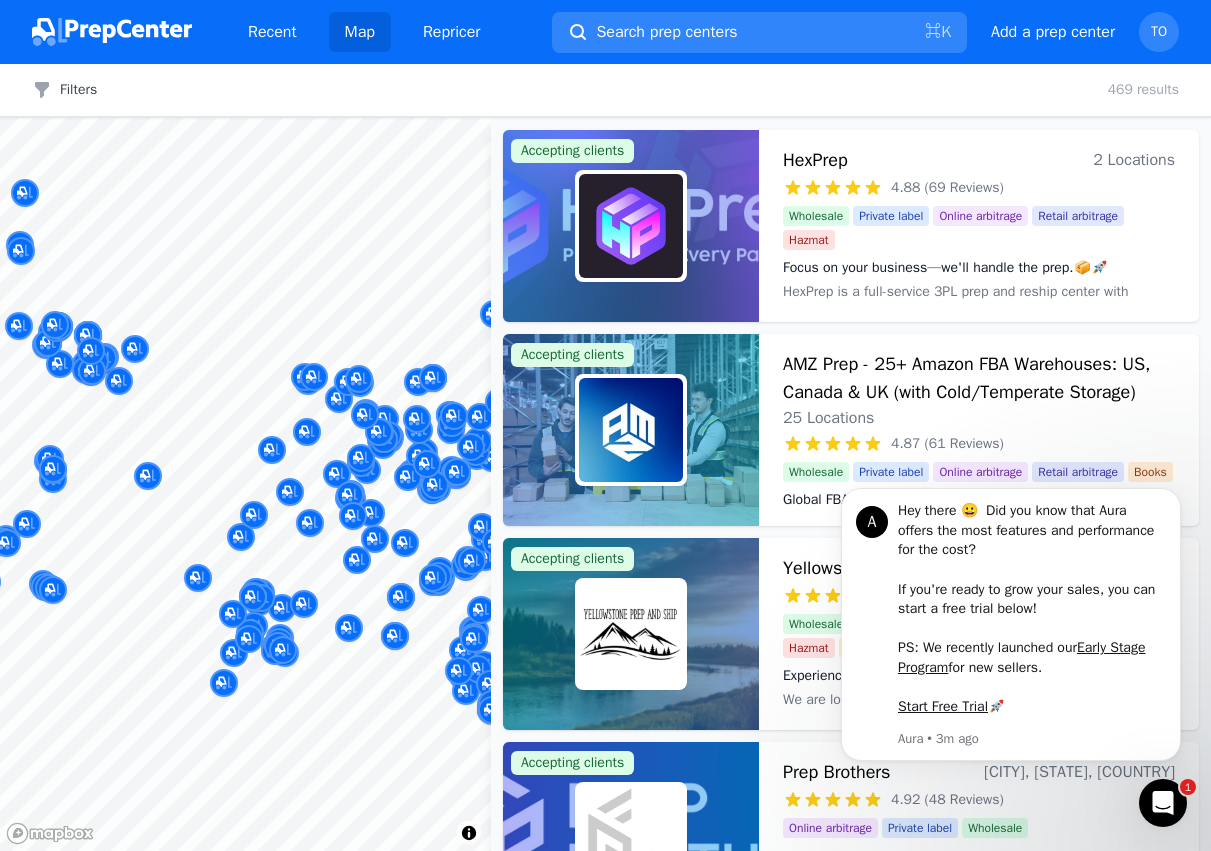 click at bounding box center [361, 437] 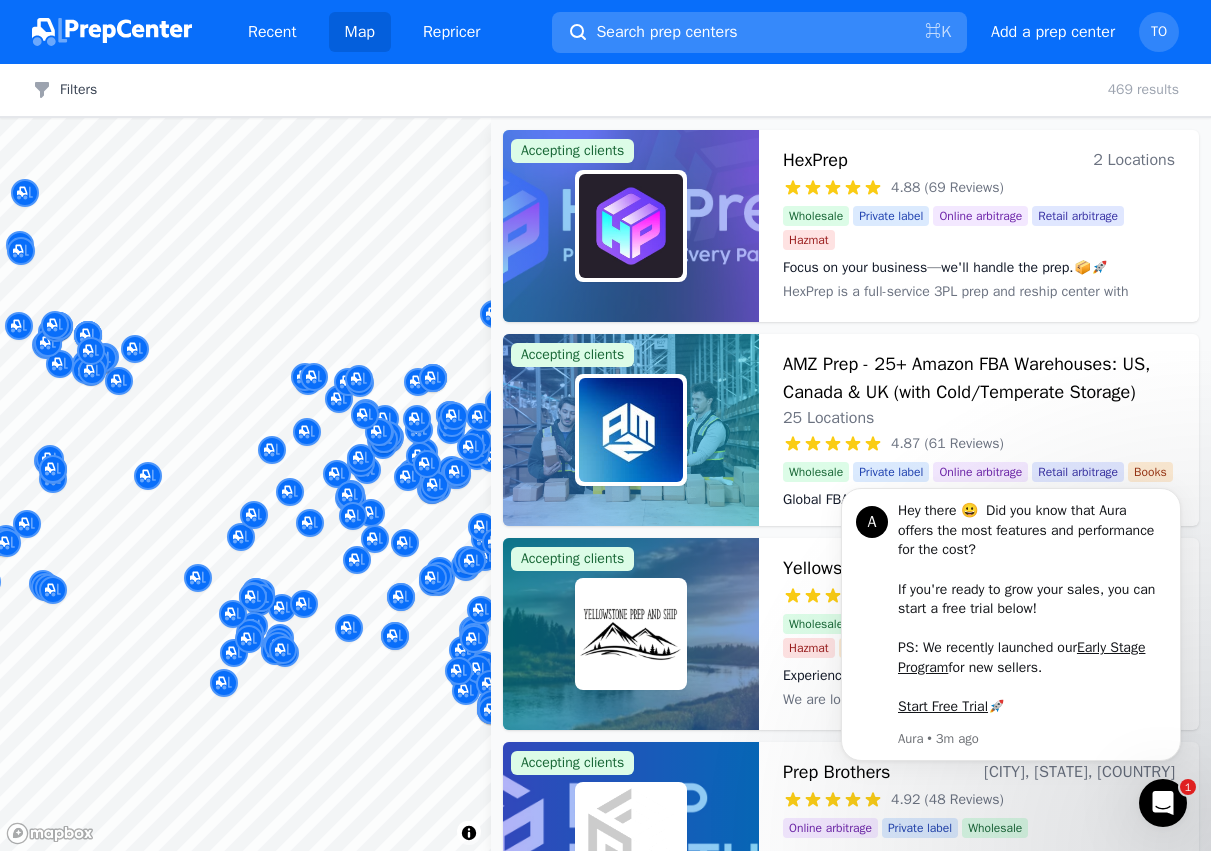 click on "Search prep centers ⌘ K" at bounding box center (759, 32) 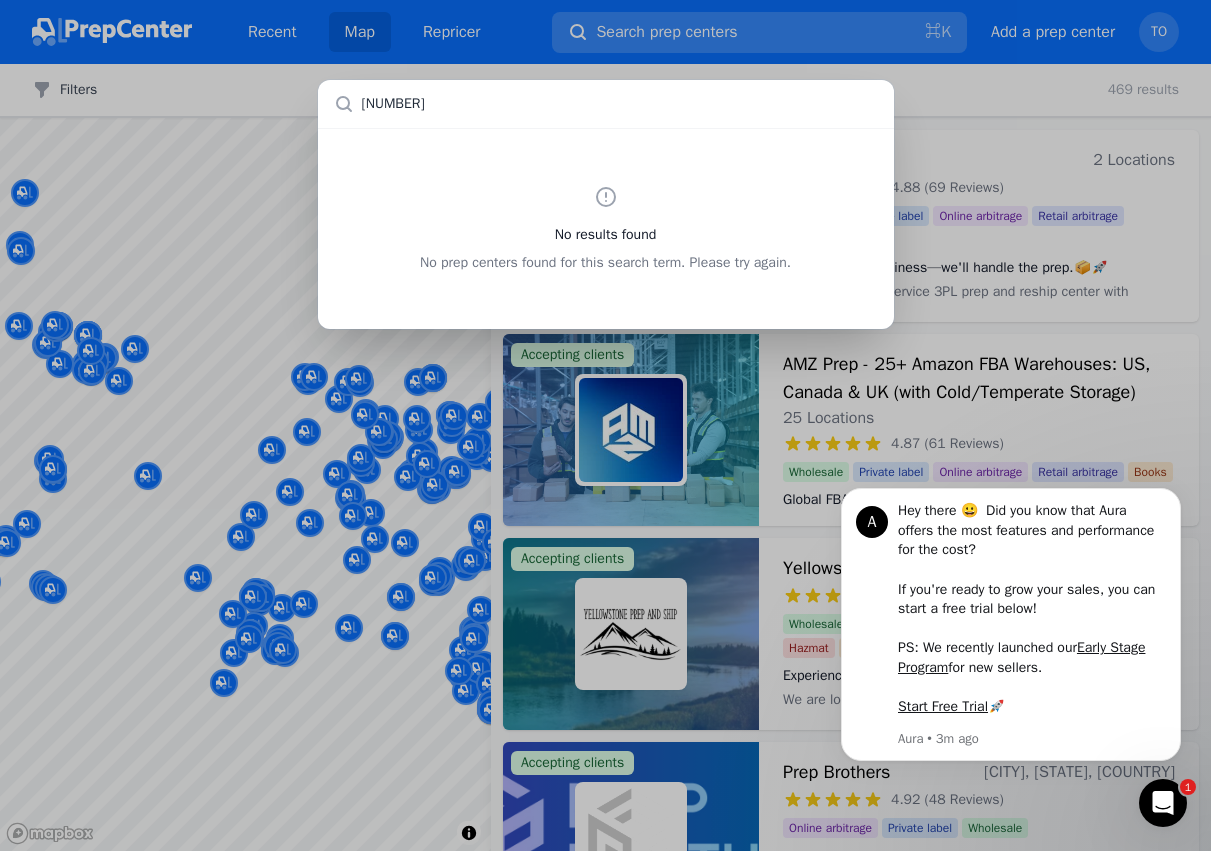 type on "[POSTAL_CODE]" 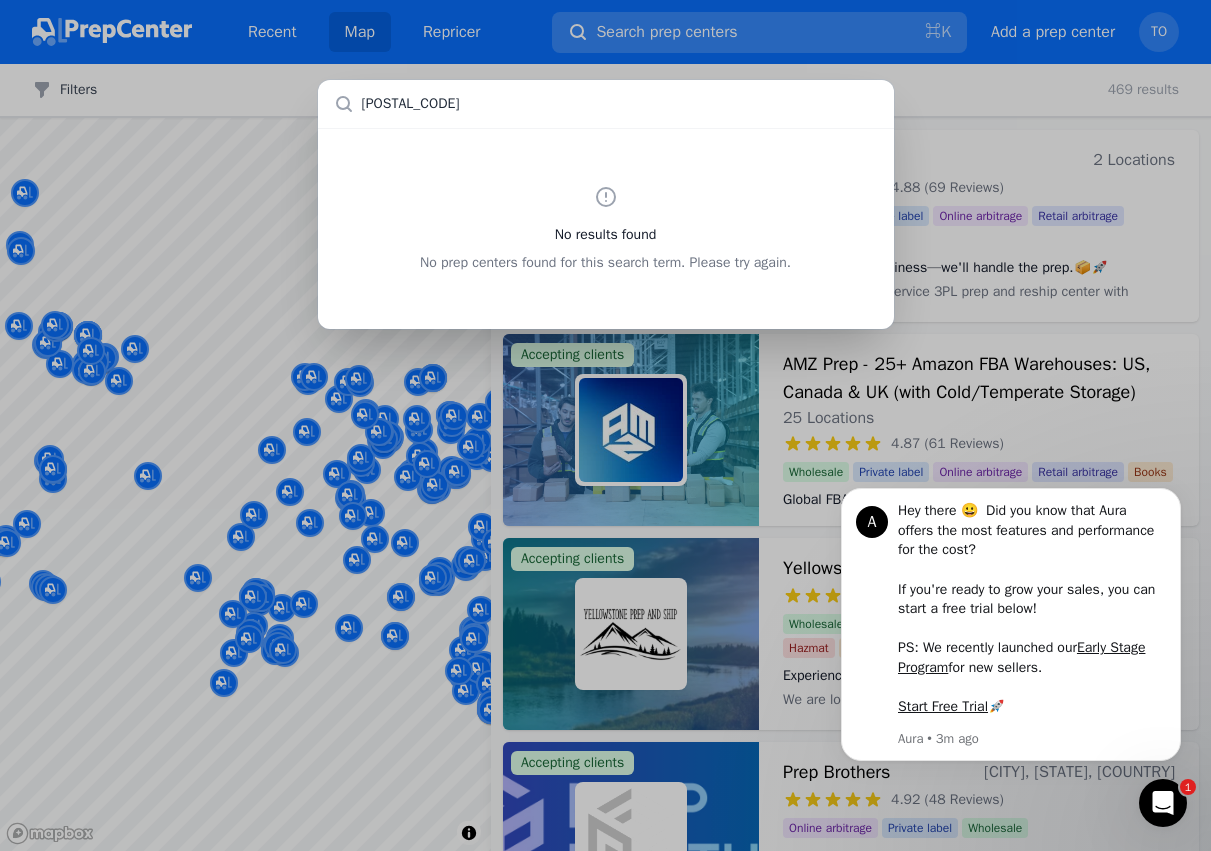 type 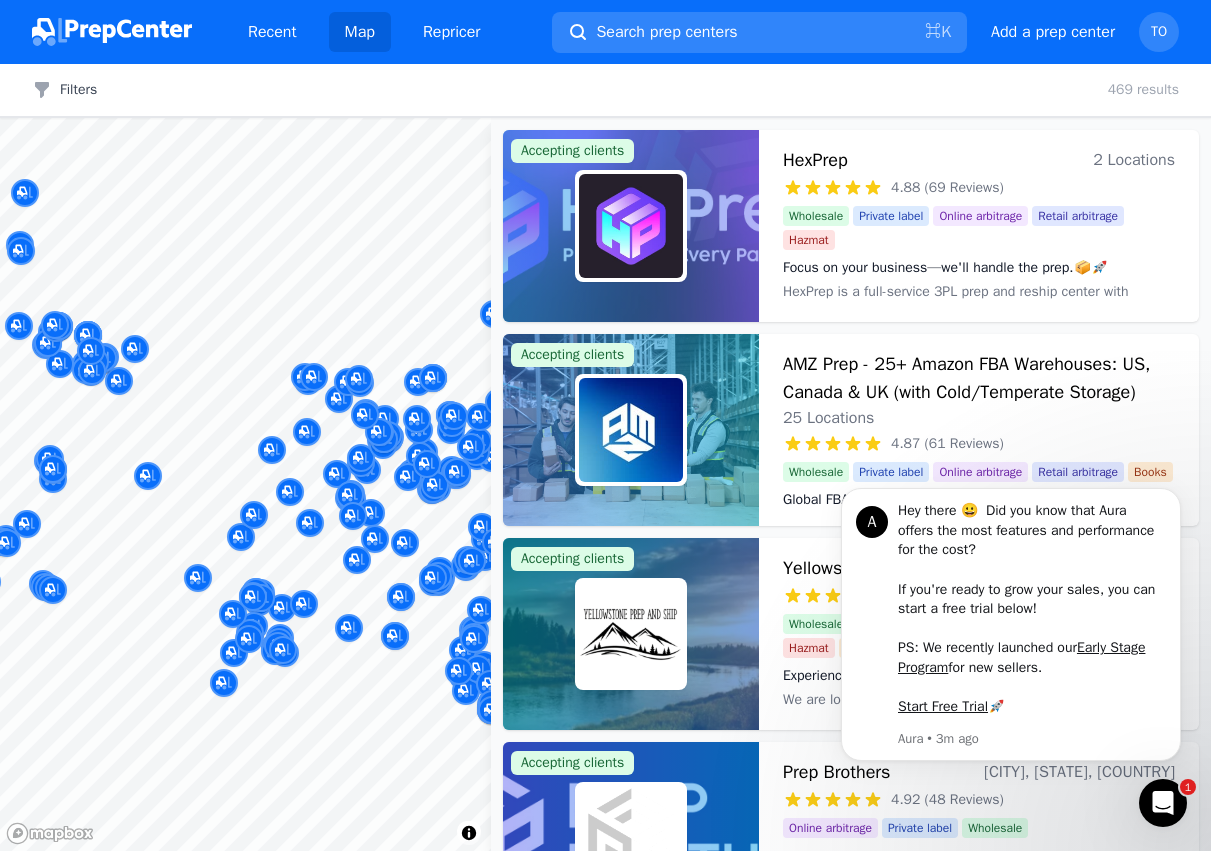 click on "No results found No prep centers found for this search term. Please try again." at bounding box center [605, 425] 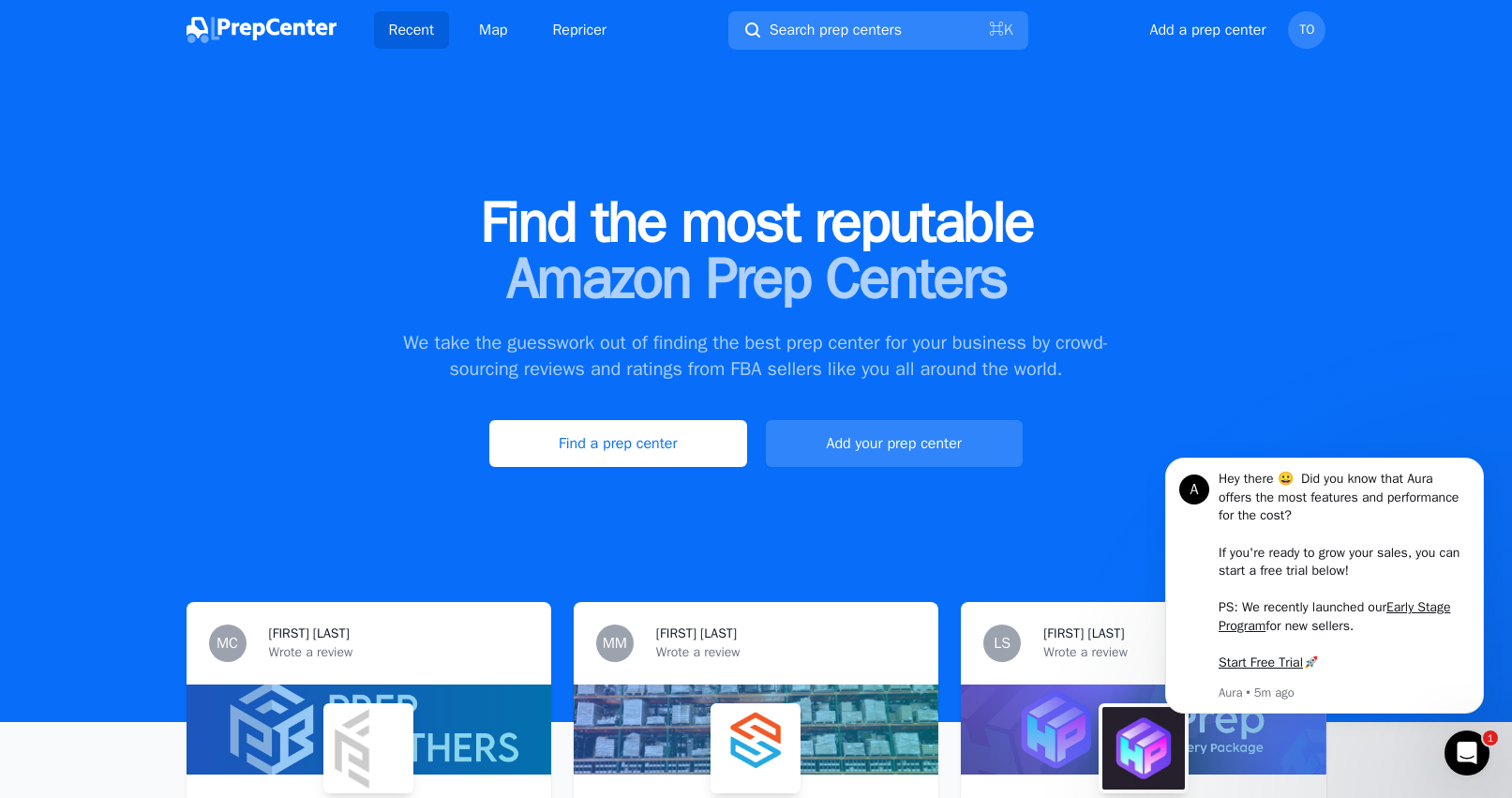 scroll, scrollTop: 1, scrollLeft: 0, axis: vertical 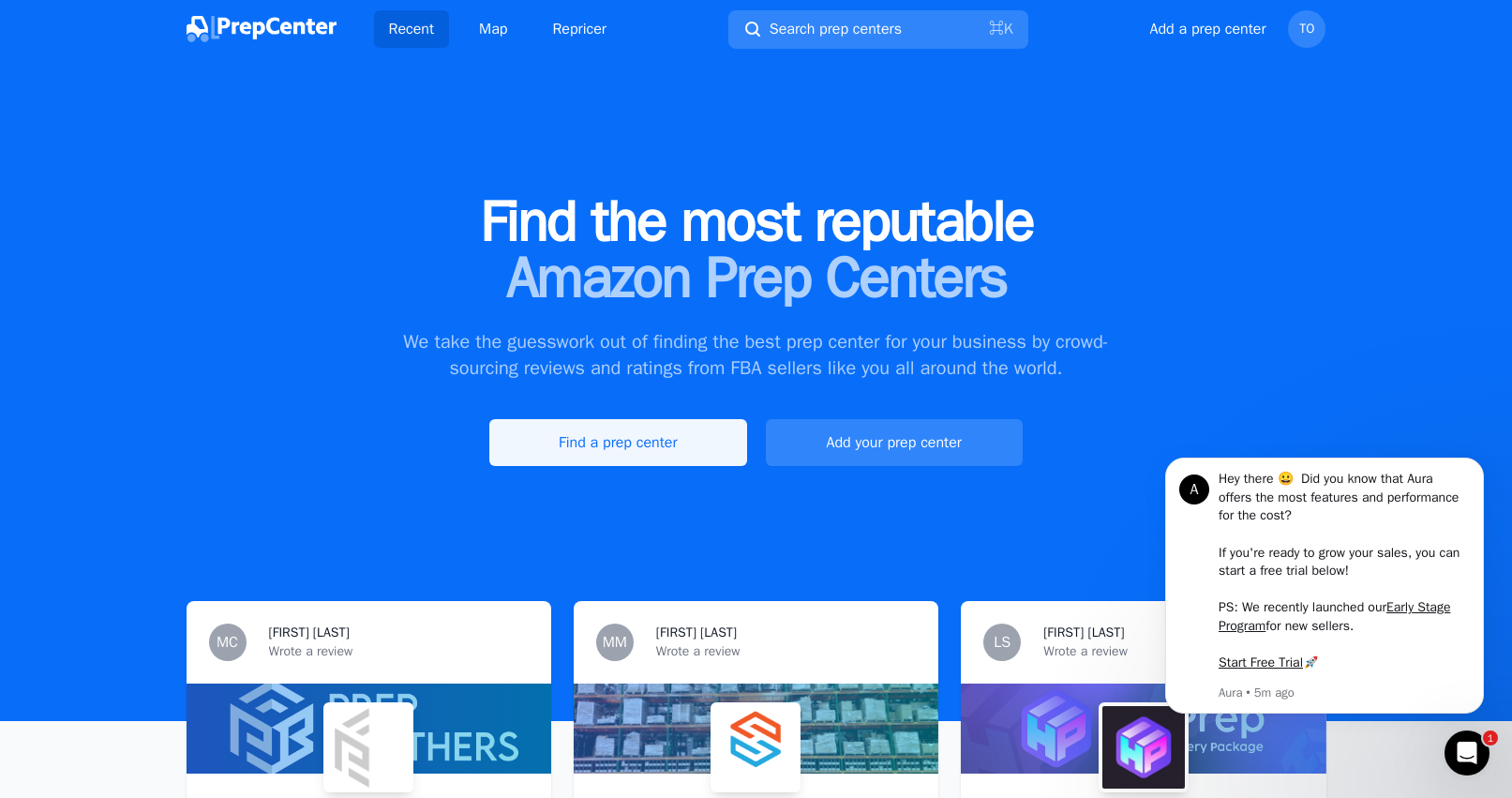 click on "Find a prep center" at bounding box center (618, 443) 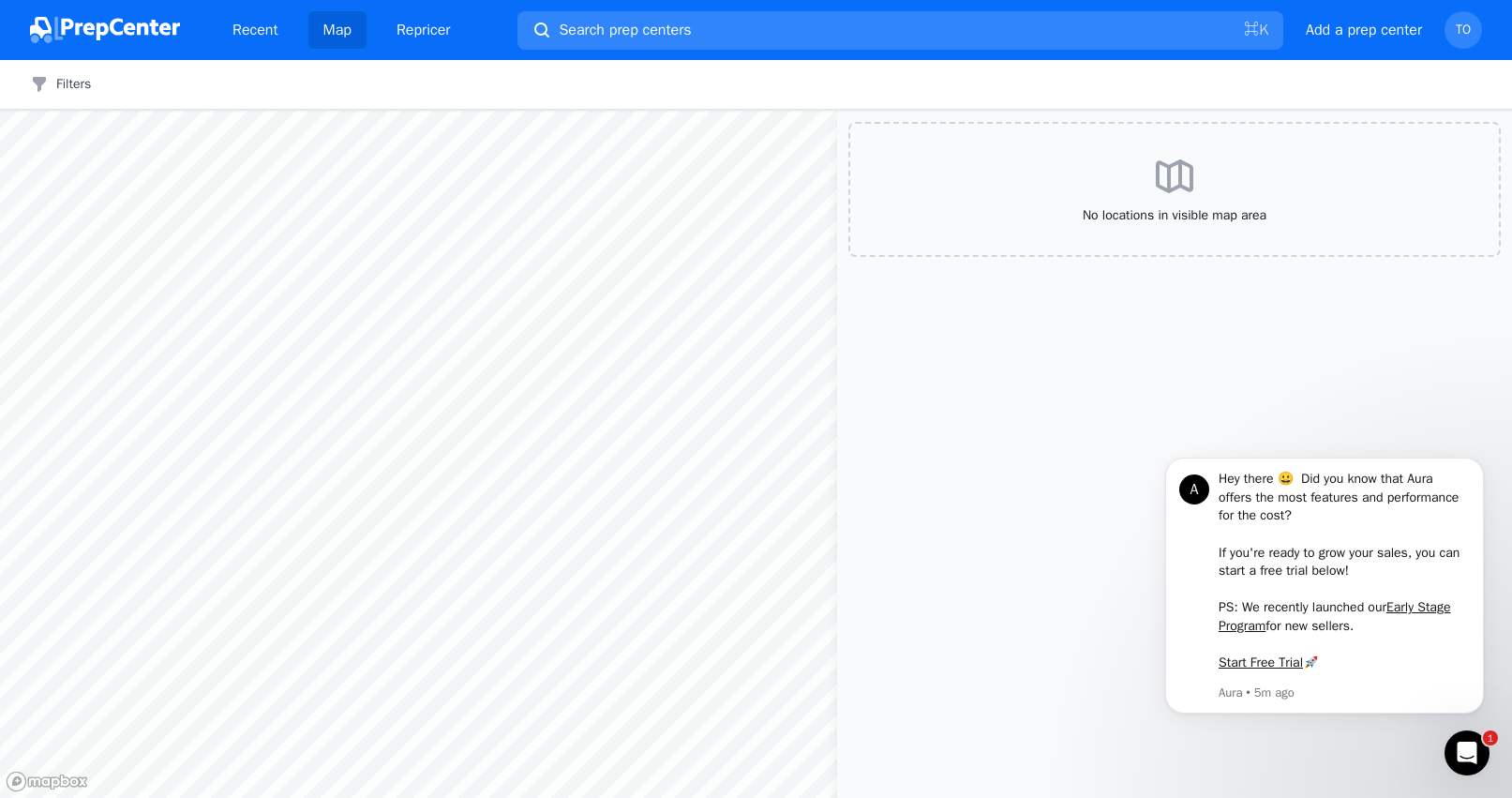 scroll, scrollTop: 0, scrollLeft: 0, axis: both 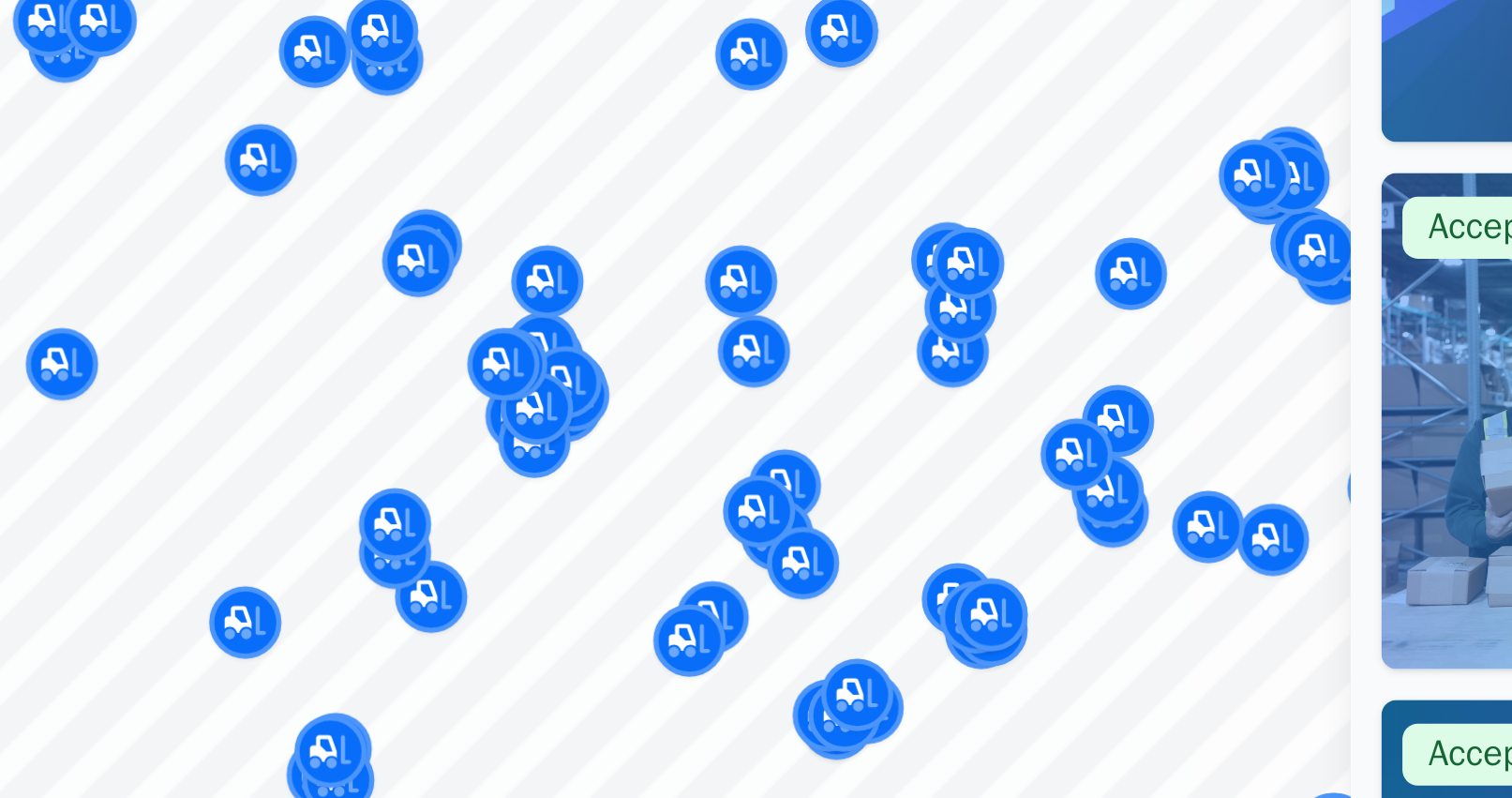 click at bounding box center [582, 408] 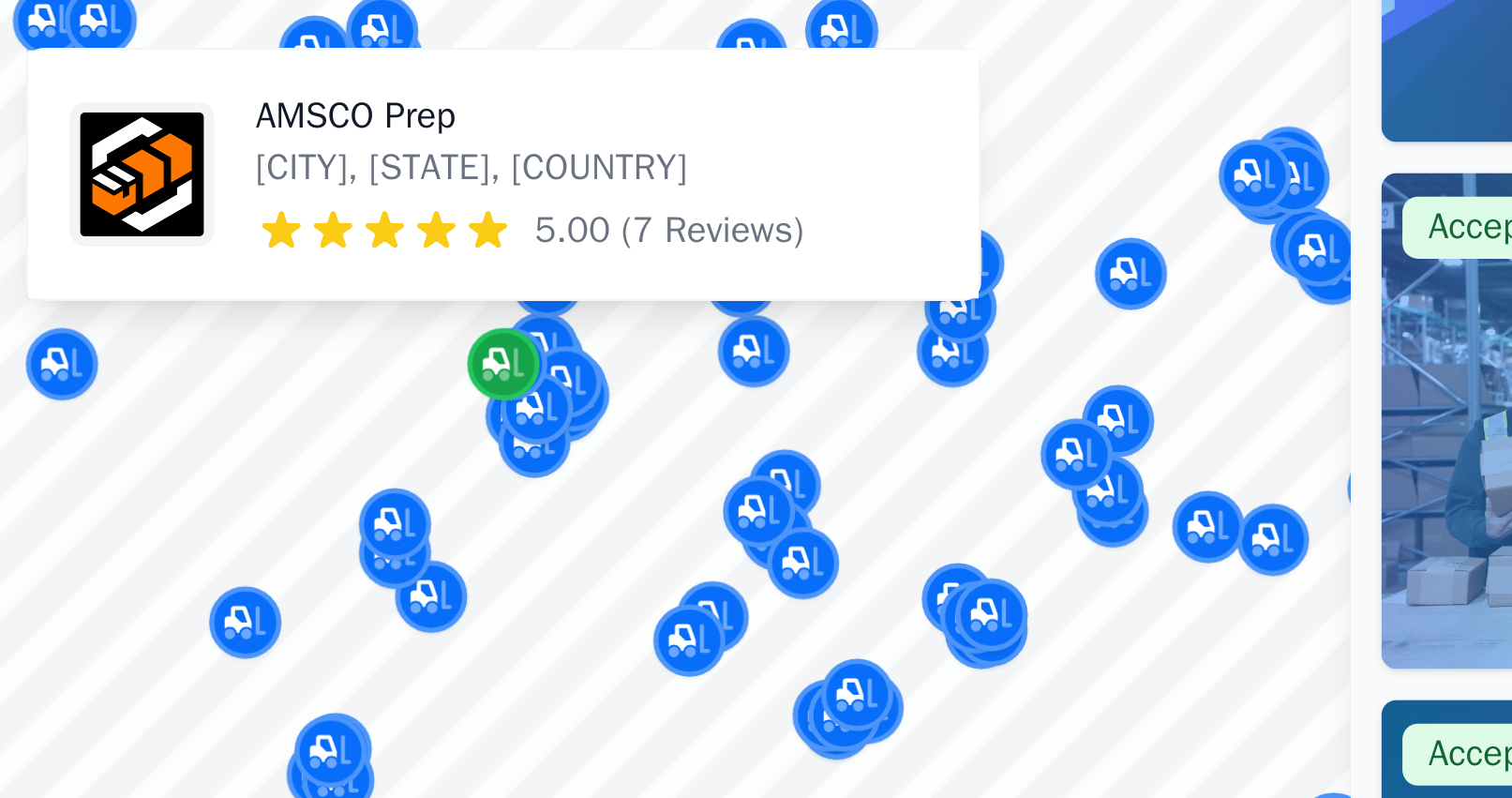 click 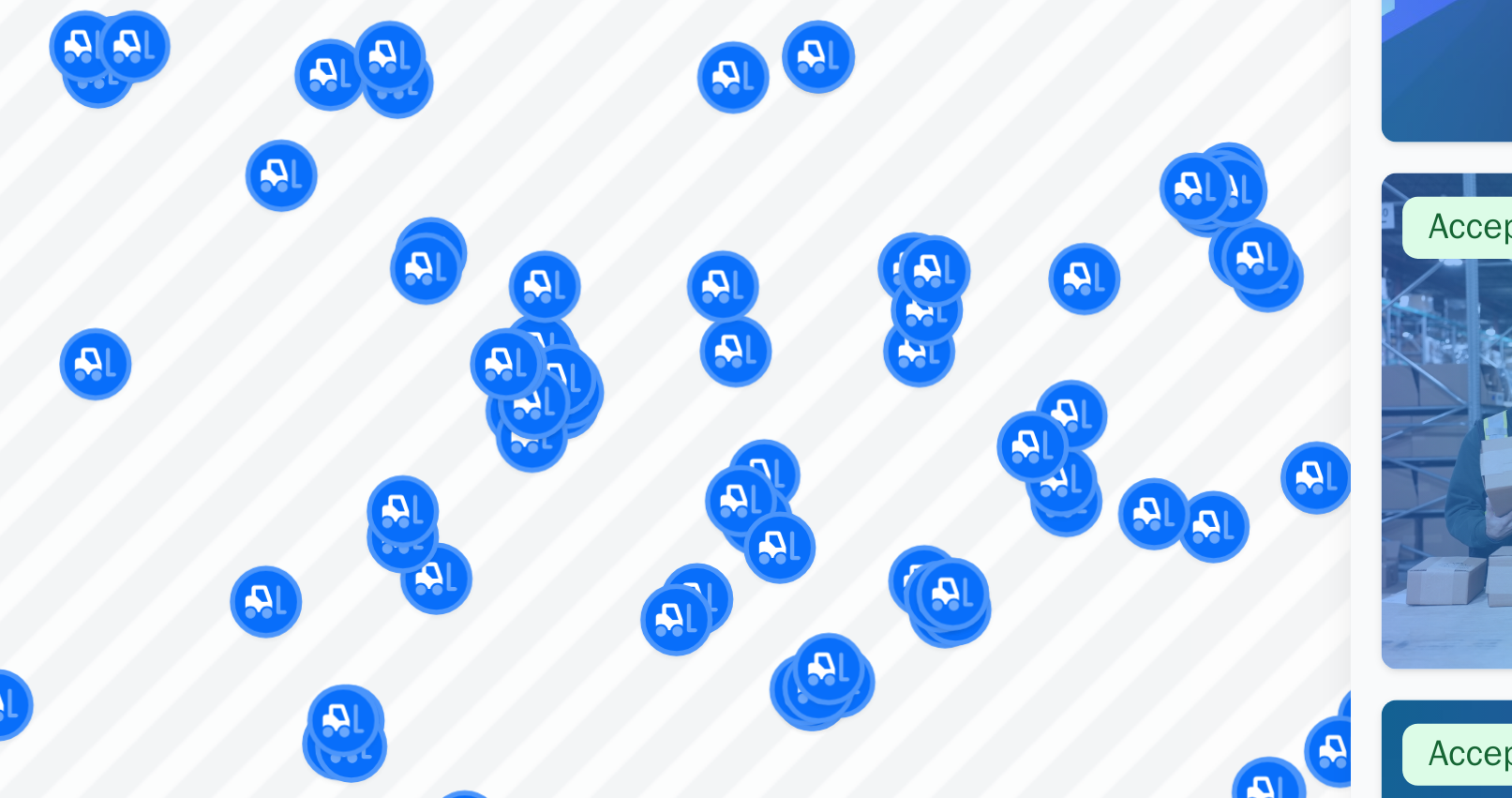 click at bounding box center (538, 395) 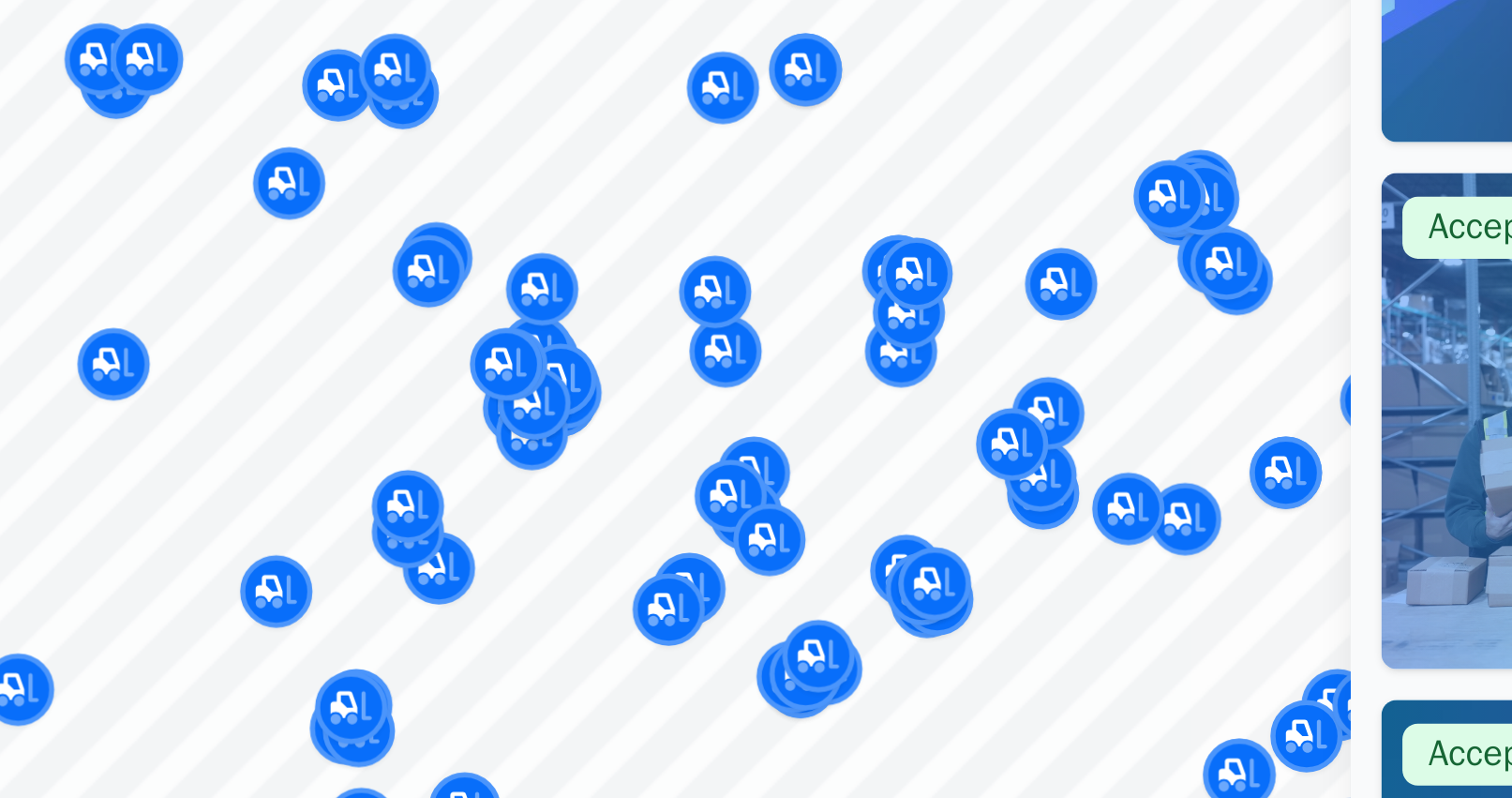 click at bounding box center (548, 392) 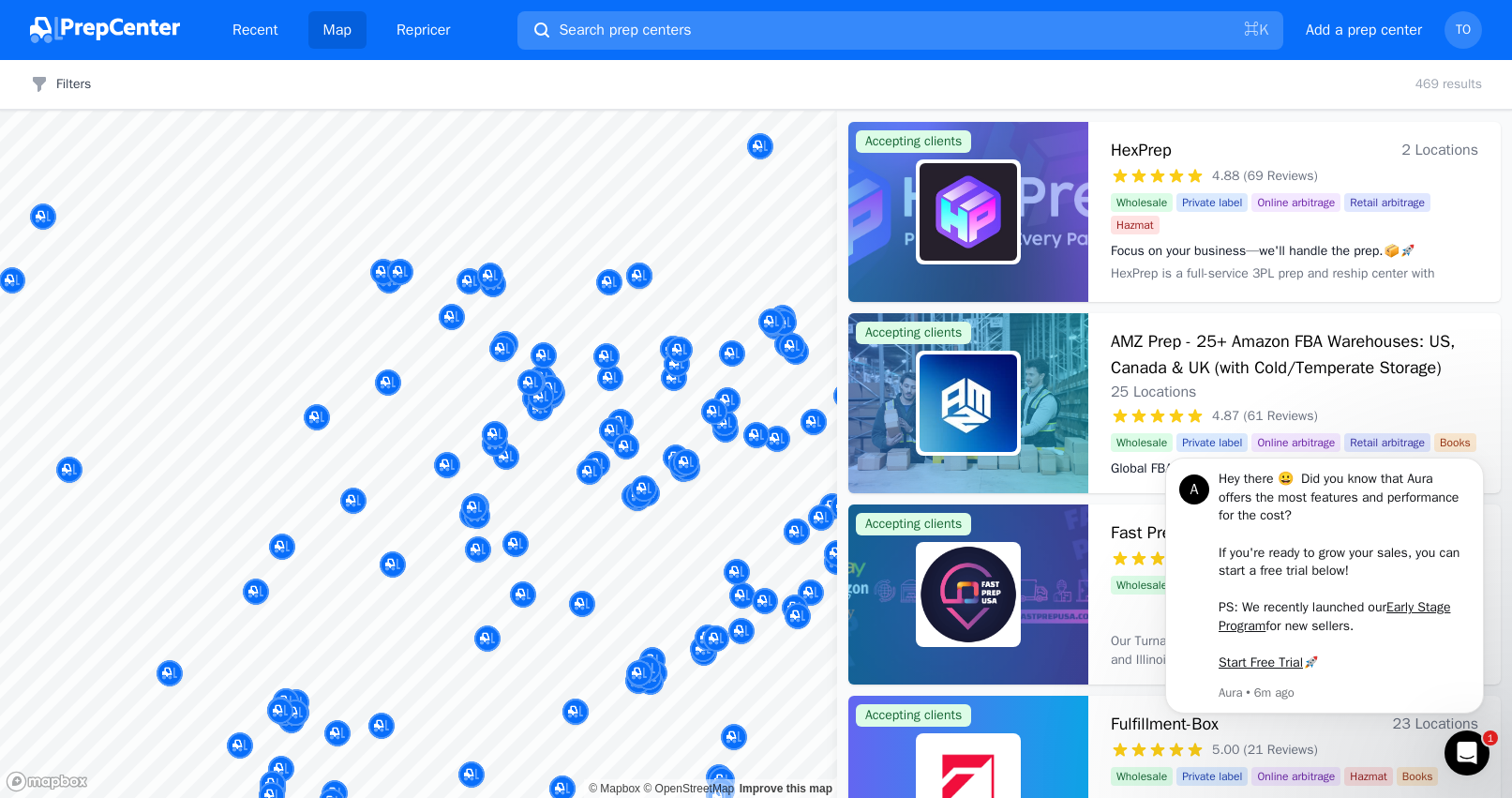 click on "Search prep centers ⌘ K" at bounding box center (900, 30) 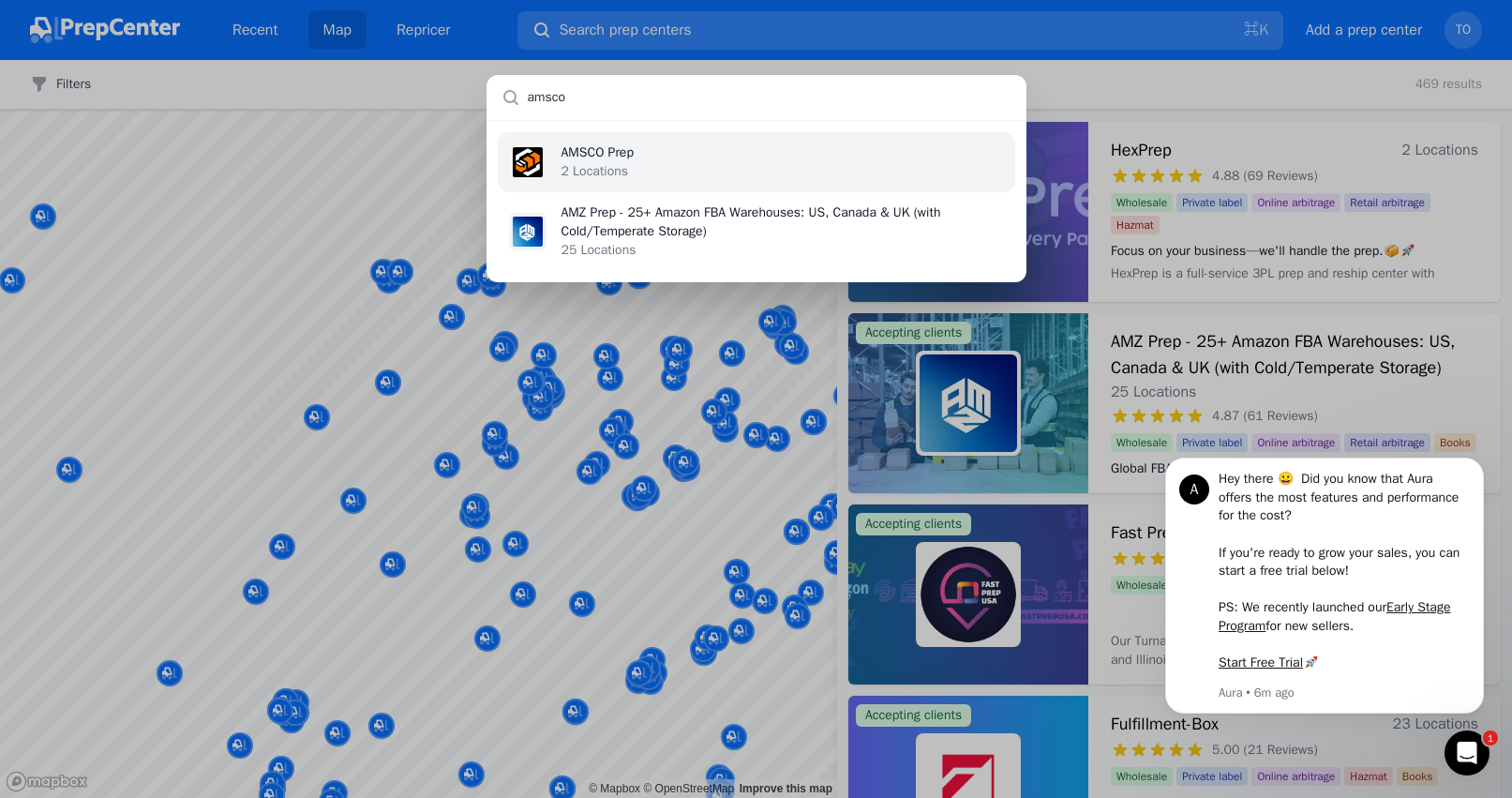 type on "amsco" 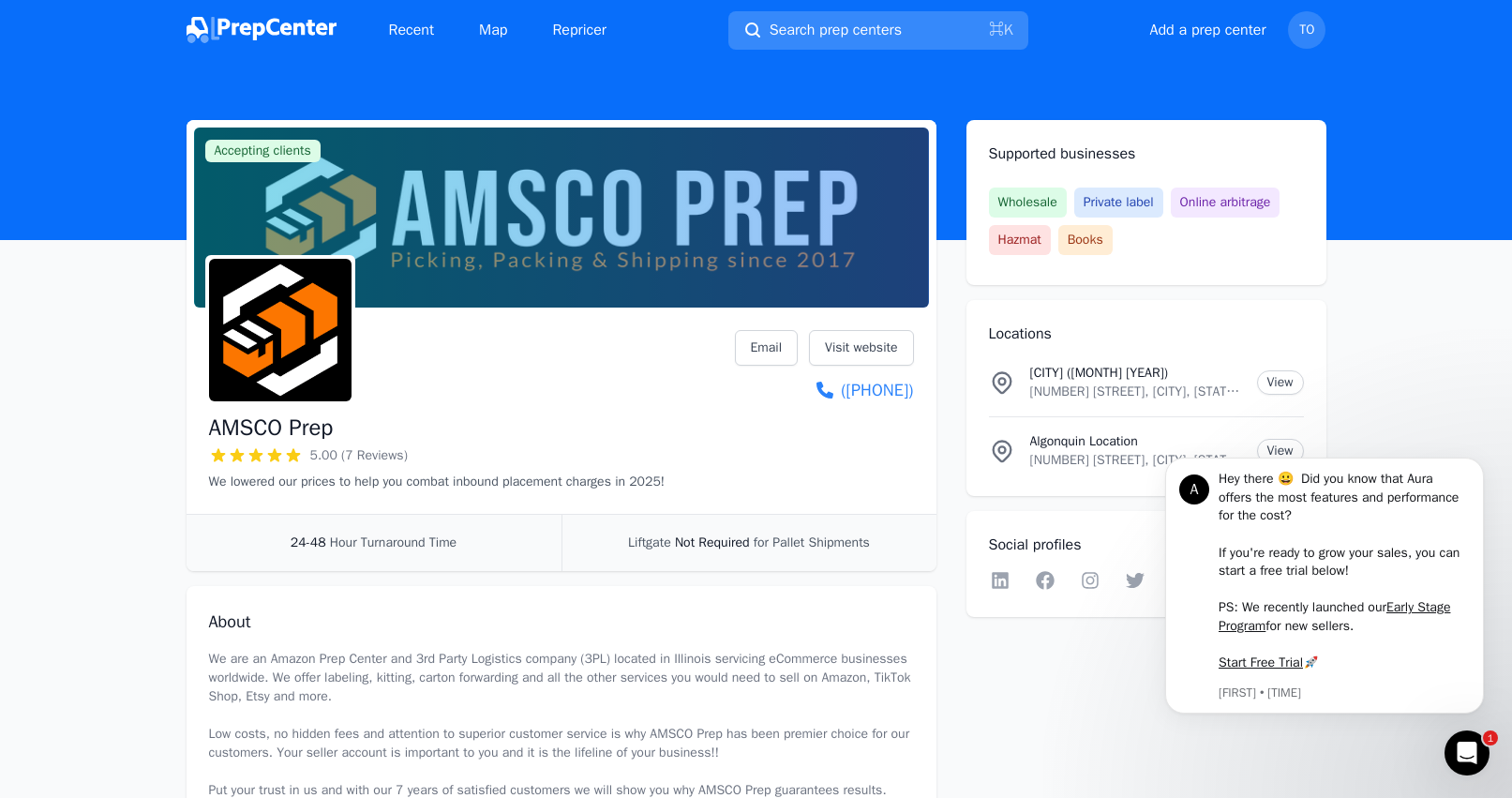click on "Search prep centers" at bounding box center [835, 30] 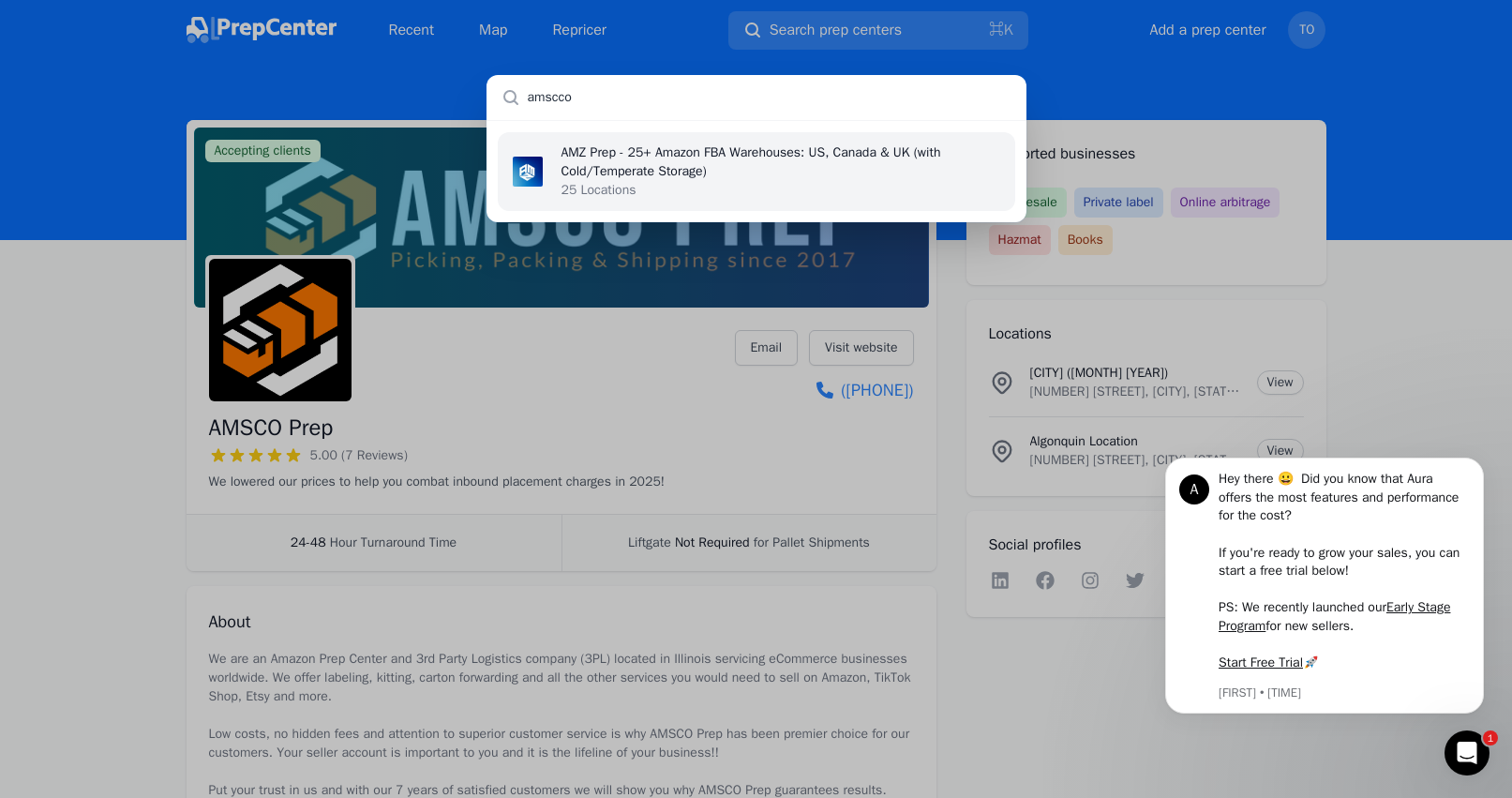 type on "amscco" 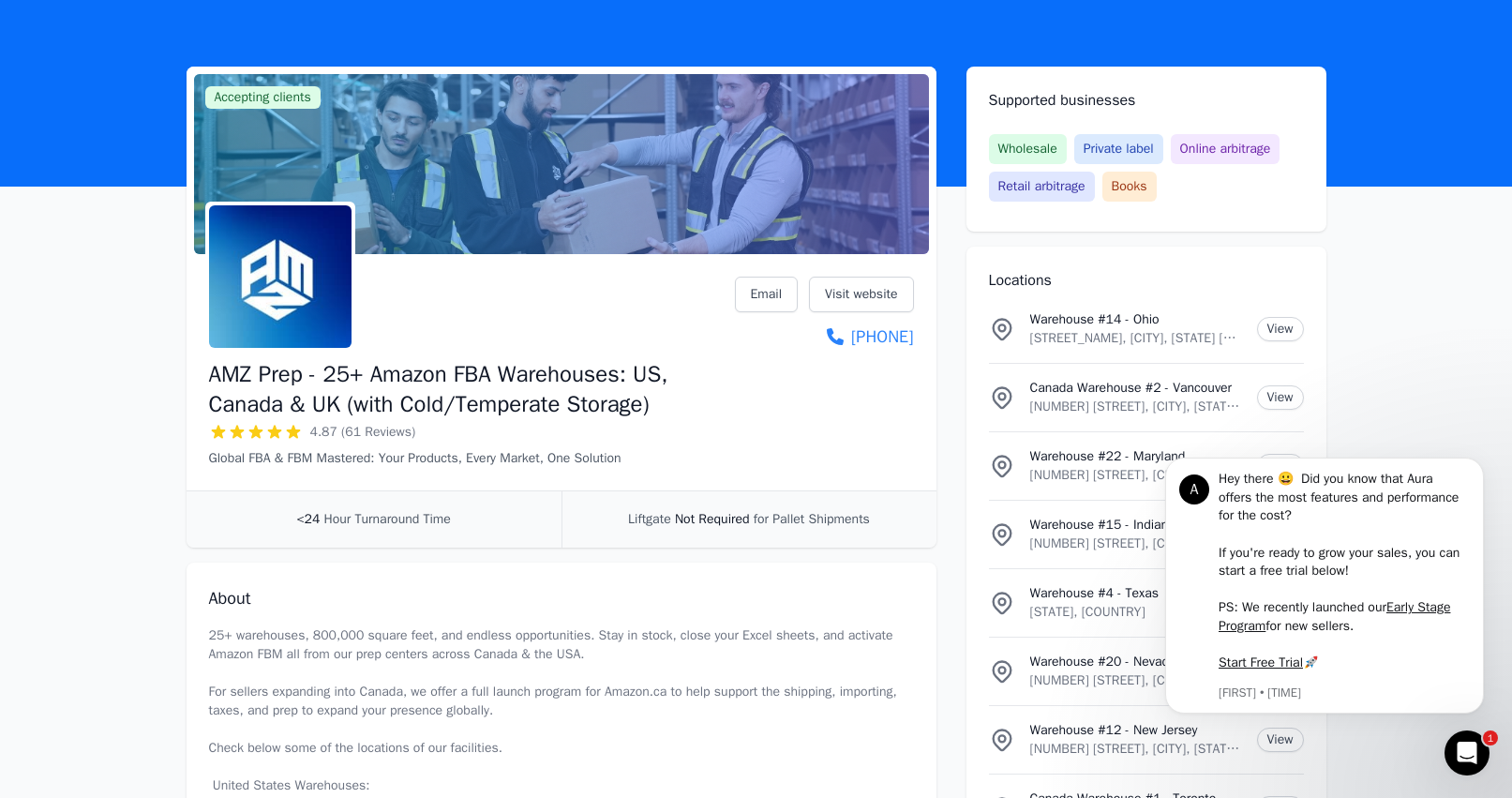 scroll, scrollTop: 0, scrollLeft: 0, axis: both 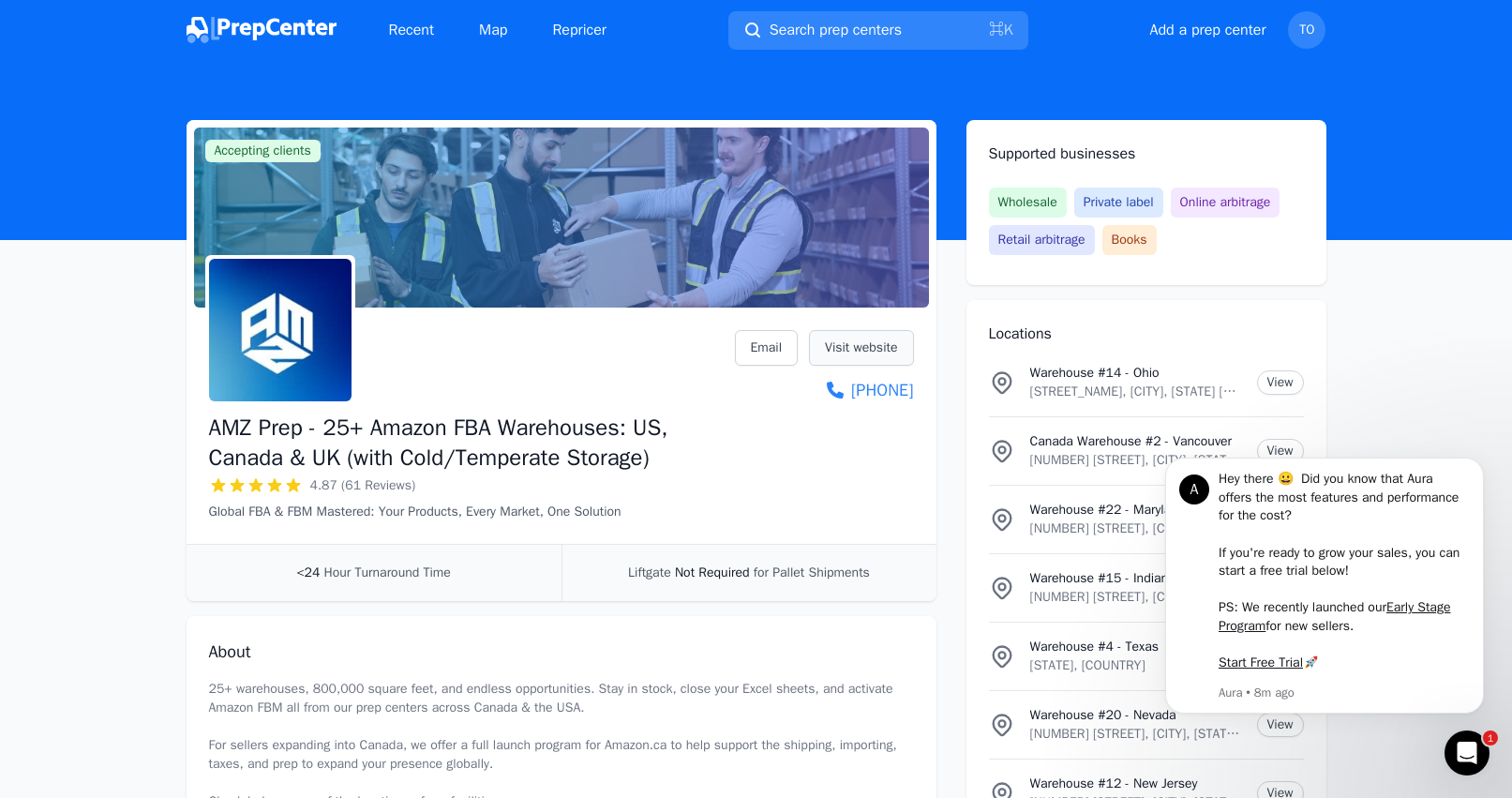 click on "Visit website" at bounding box center (861, 348) 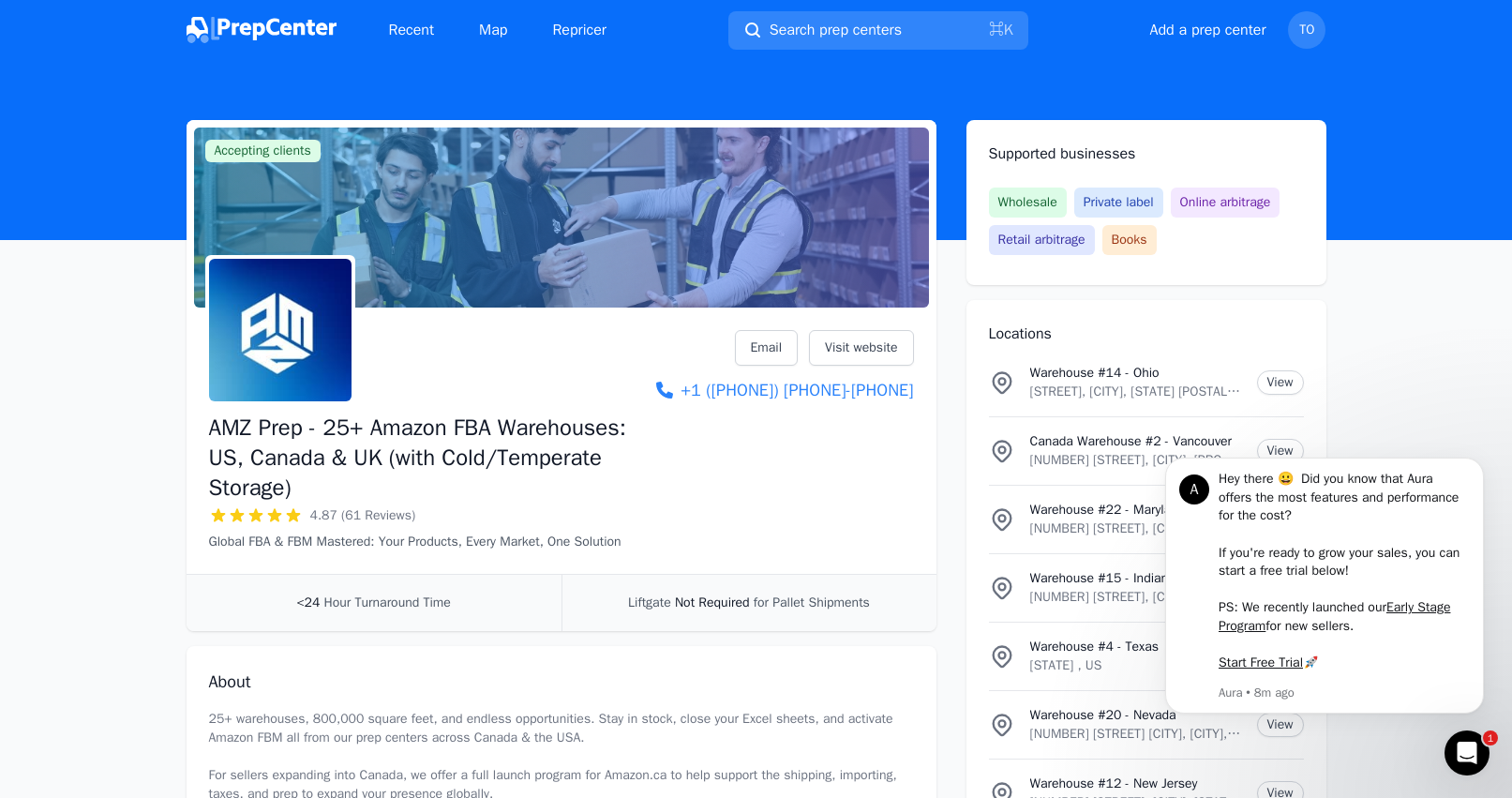 scroll, scrollTop: 0, scrollLeft: 0, axis: both 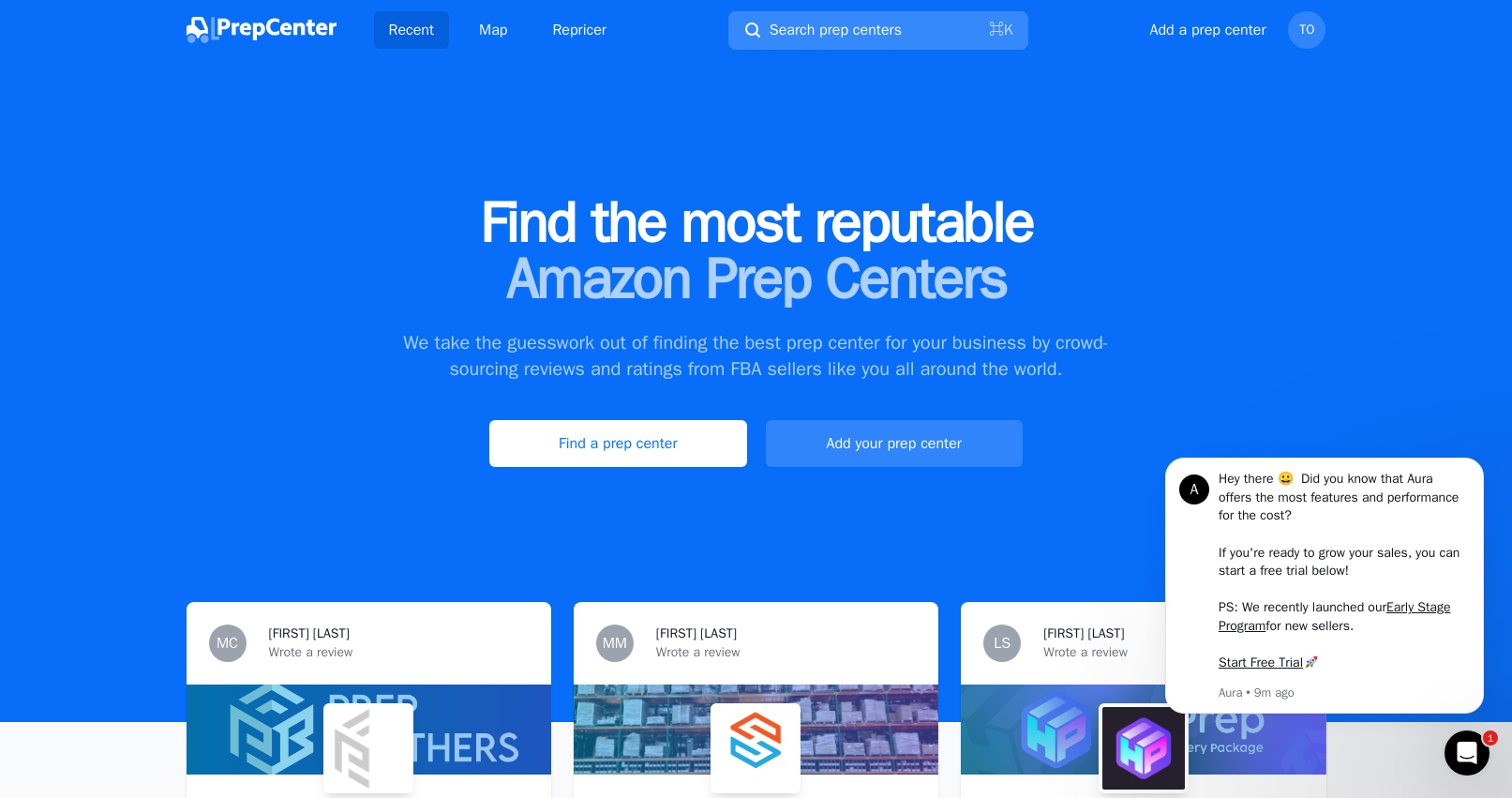 click on "Search prep centers ⌘ K" at bounding box center (878, 30) 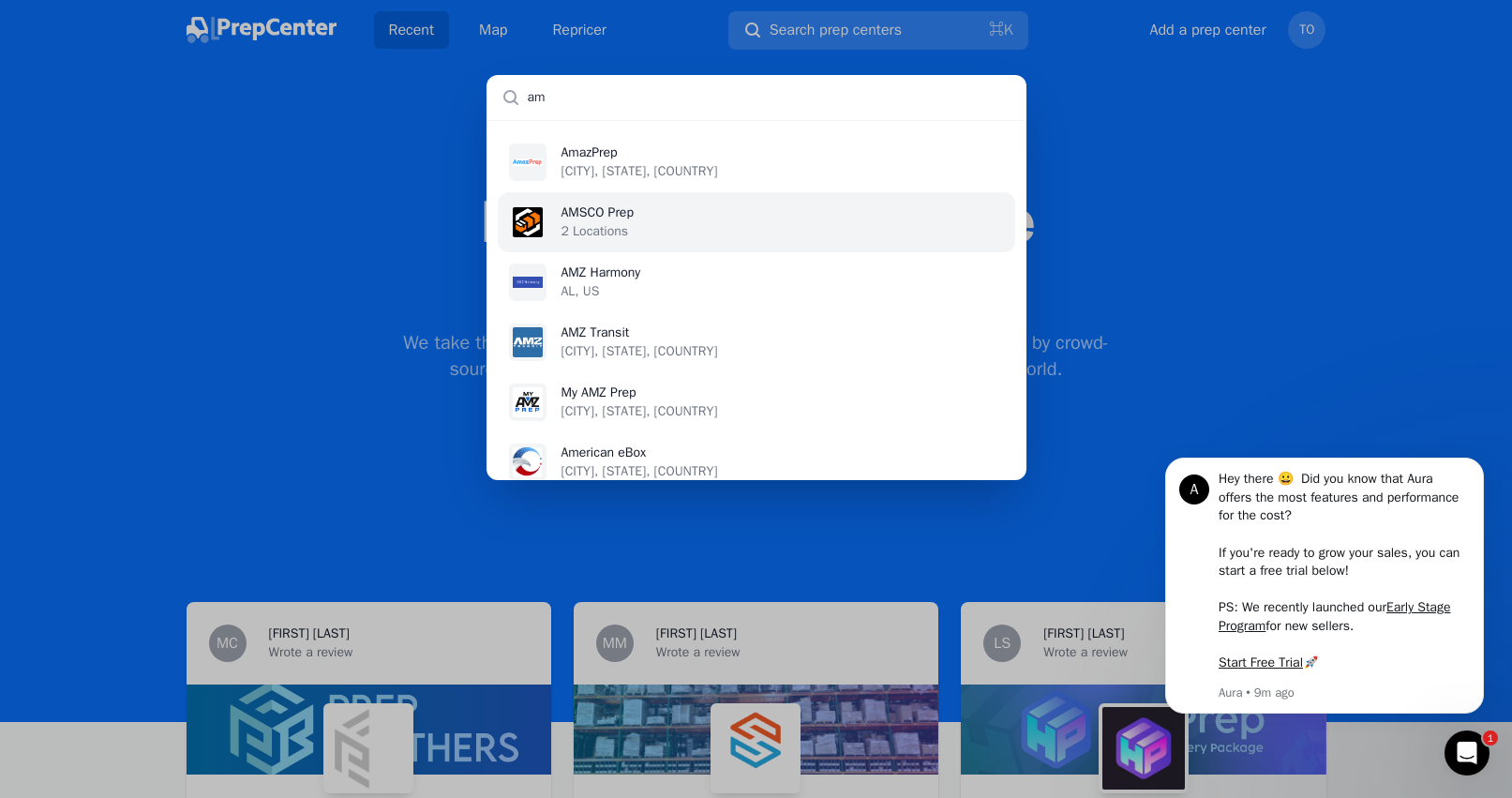 type on "am" 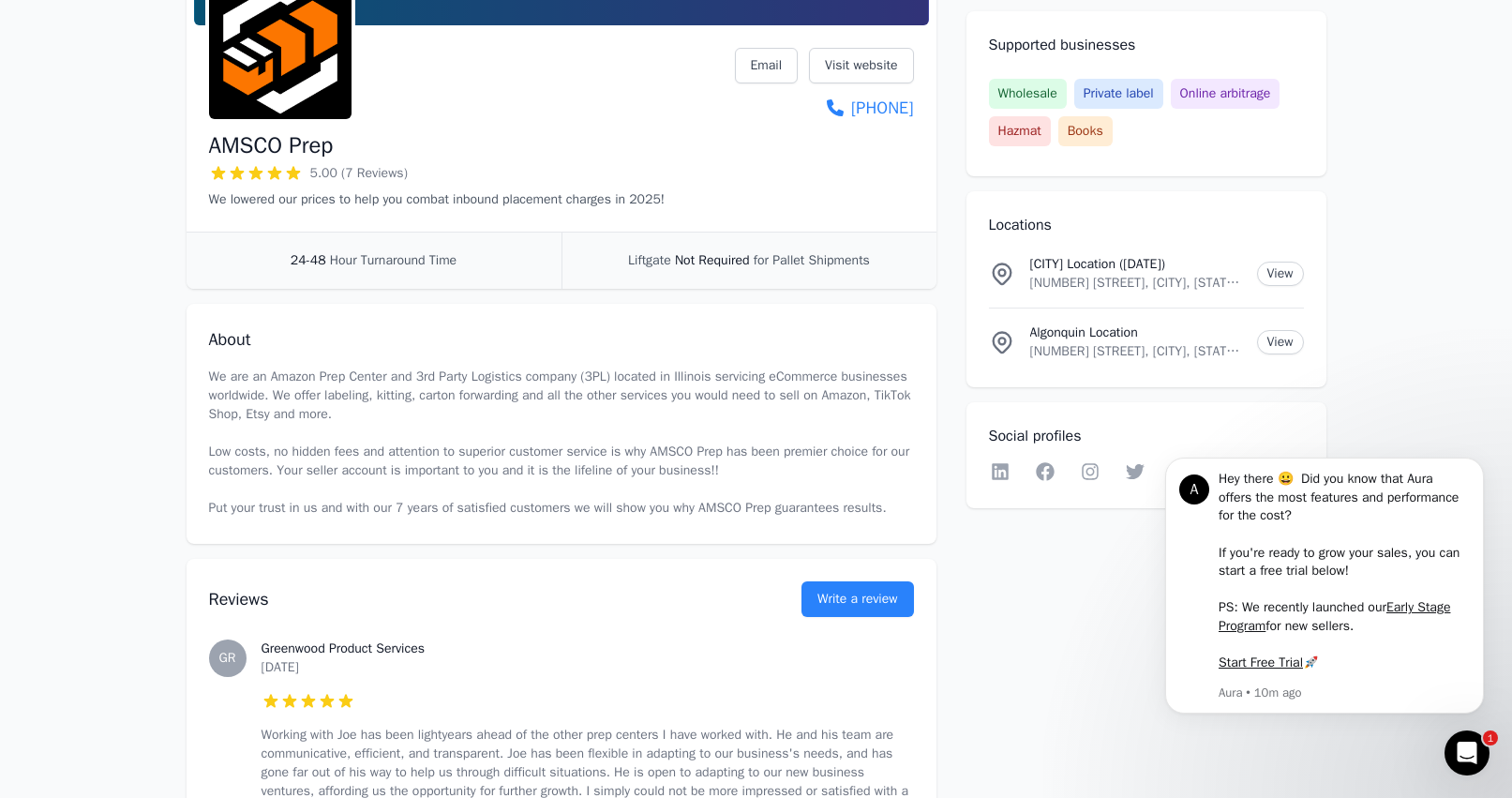scroll, scrollTop: 275, scrollLeft: 0, axis: vertical 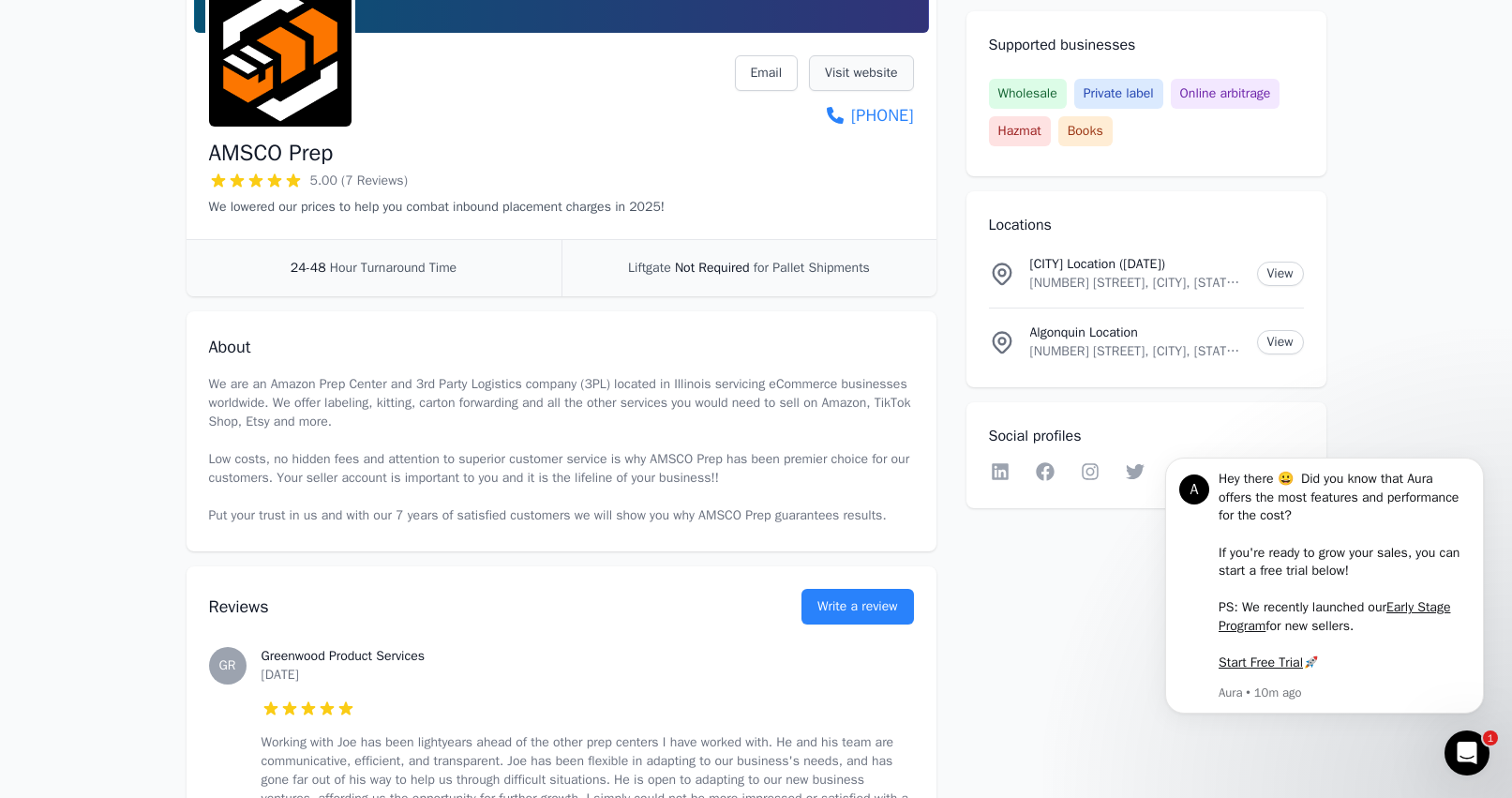 click on "Visit website" at bounding box center [861, 73] 